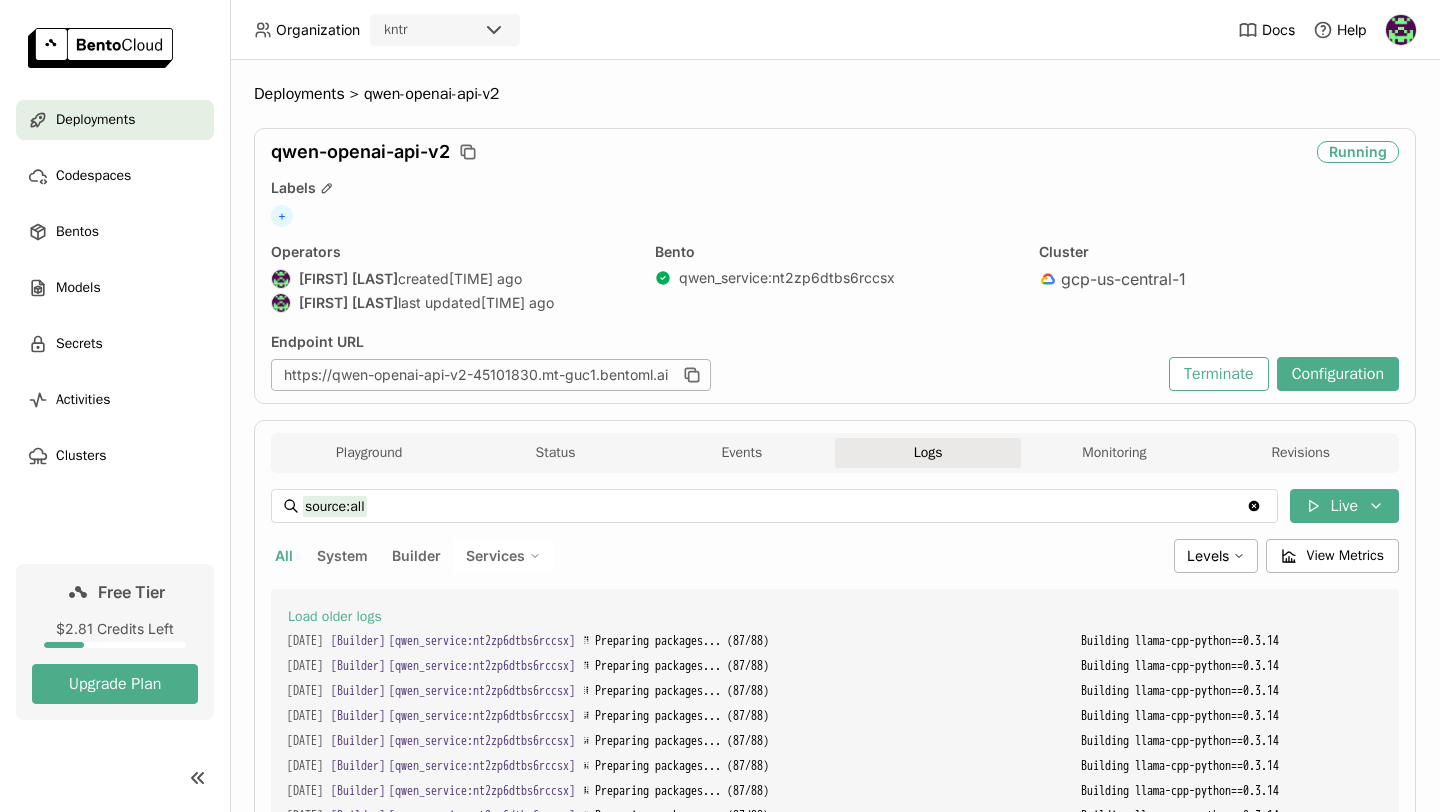 scroll, scrollTop: 0, scrollLeft: 0, axis: both 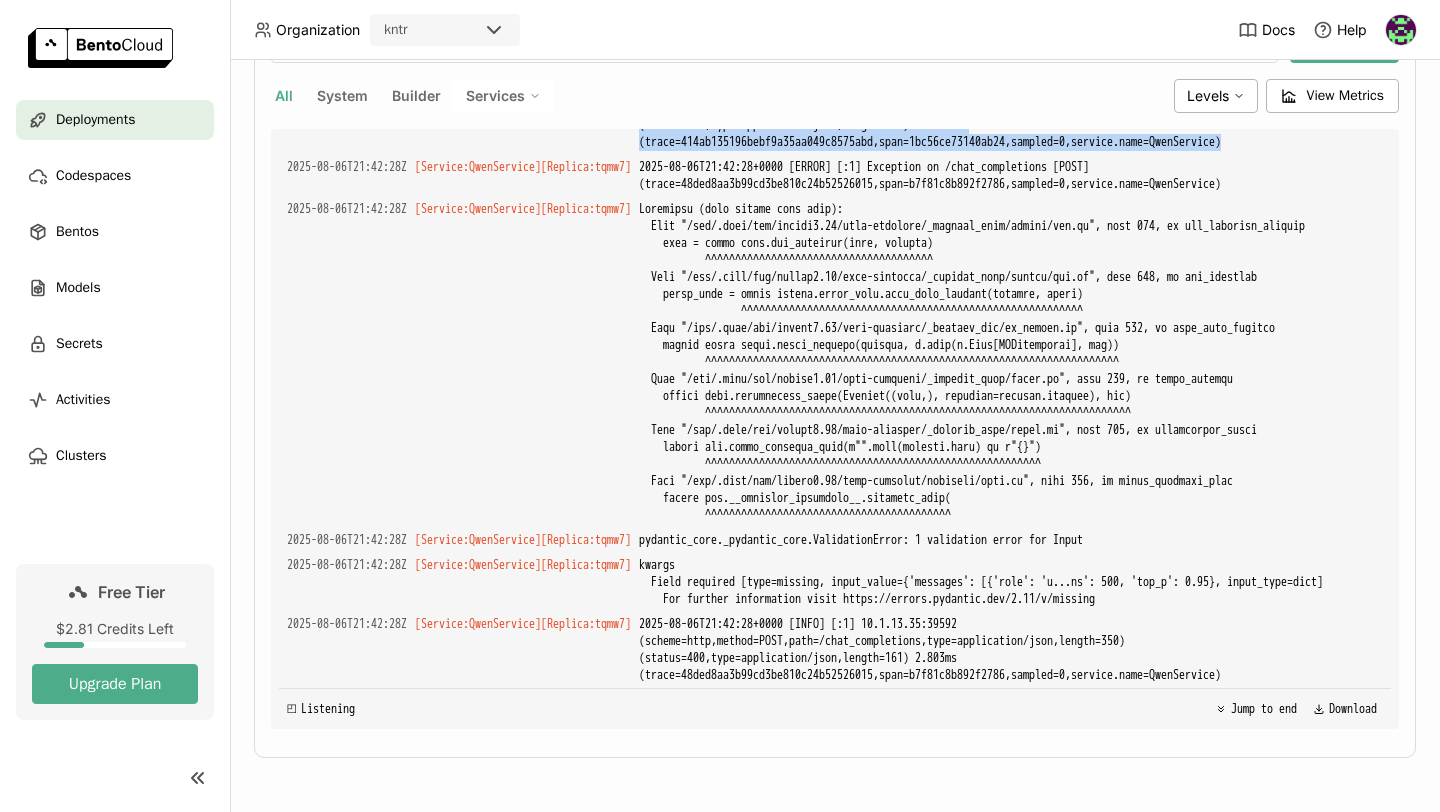 drag, startPoint x: 724, startPoint y: 568, endPoint x: 782, endPoint y: 811, distance: 249.82594 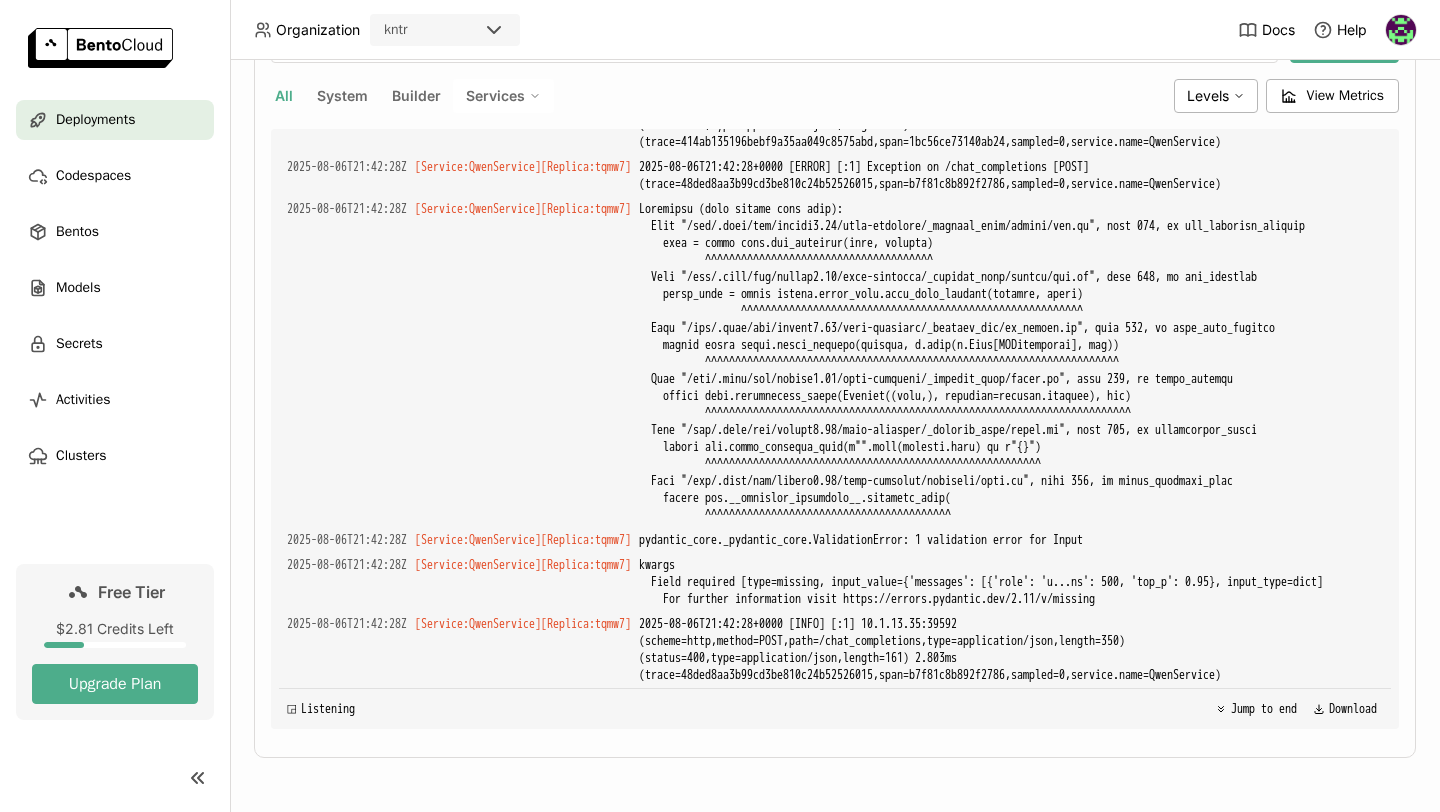 click on "2025-08-06T21:41:47Z [Service:QwenService] [Replica: tqmw7 ]" at bounding box center (835, -171) 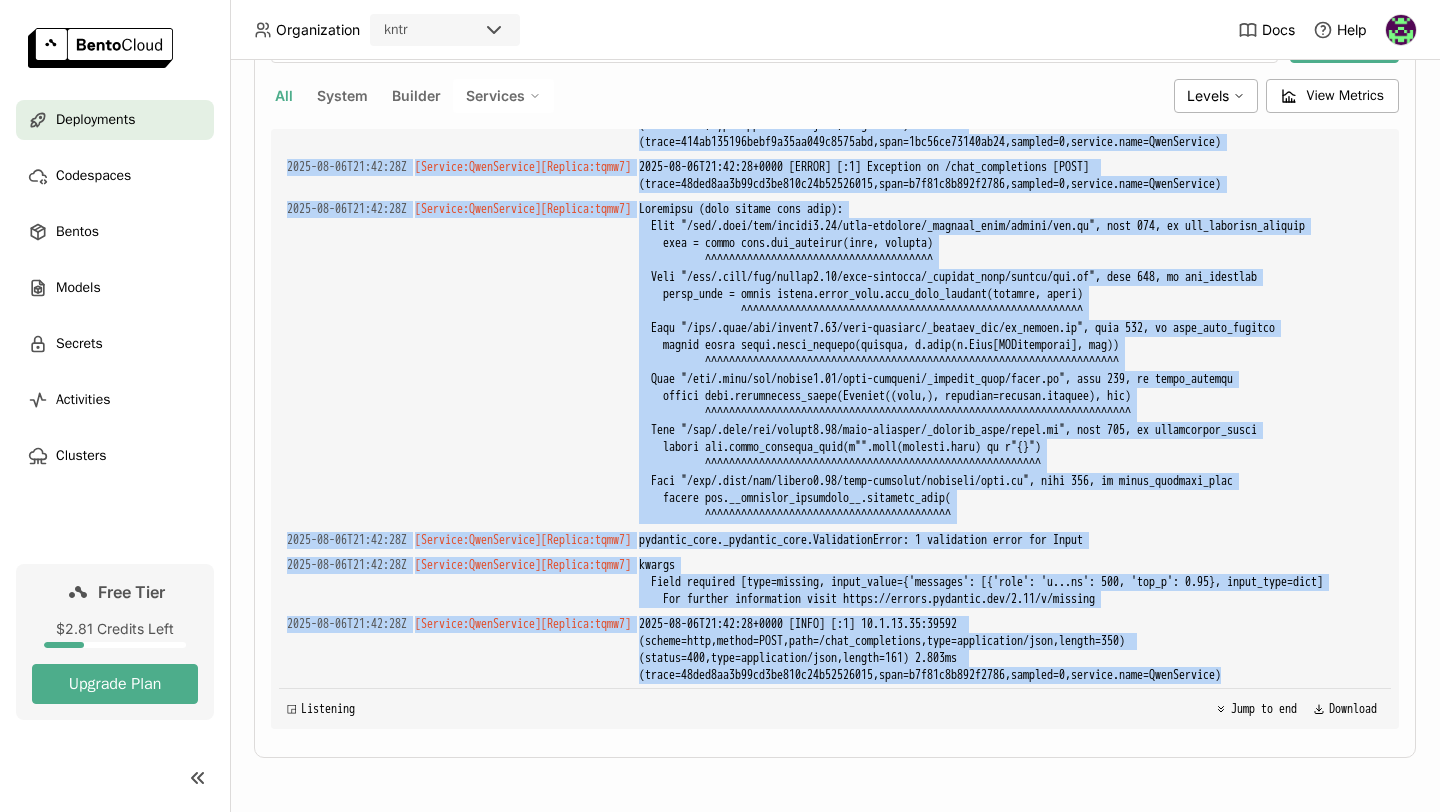 scroll, scrollTop: 15227, scrollLeft: 0, axis: vertical 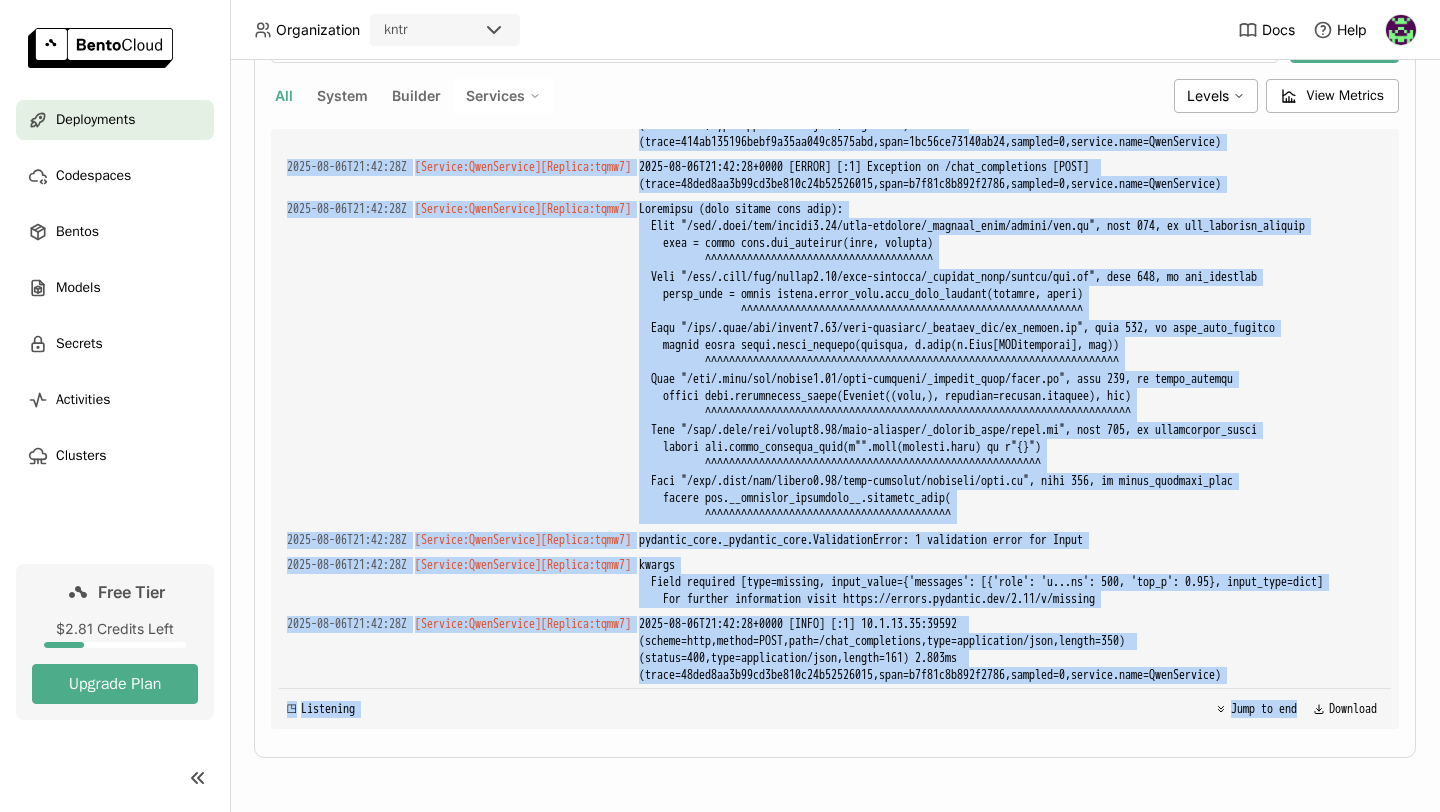 drag, startPoint x: 772, startPoint y: 304, endPoint x: 774, endPoint y: 811, distance: 507.00394 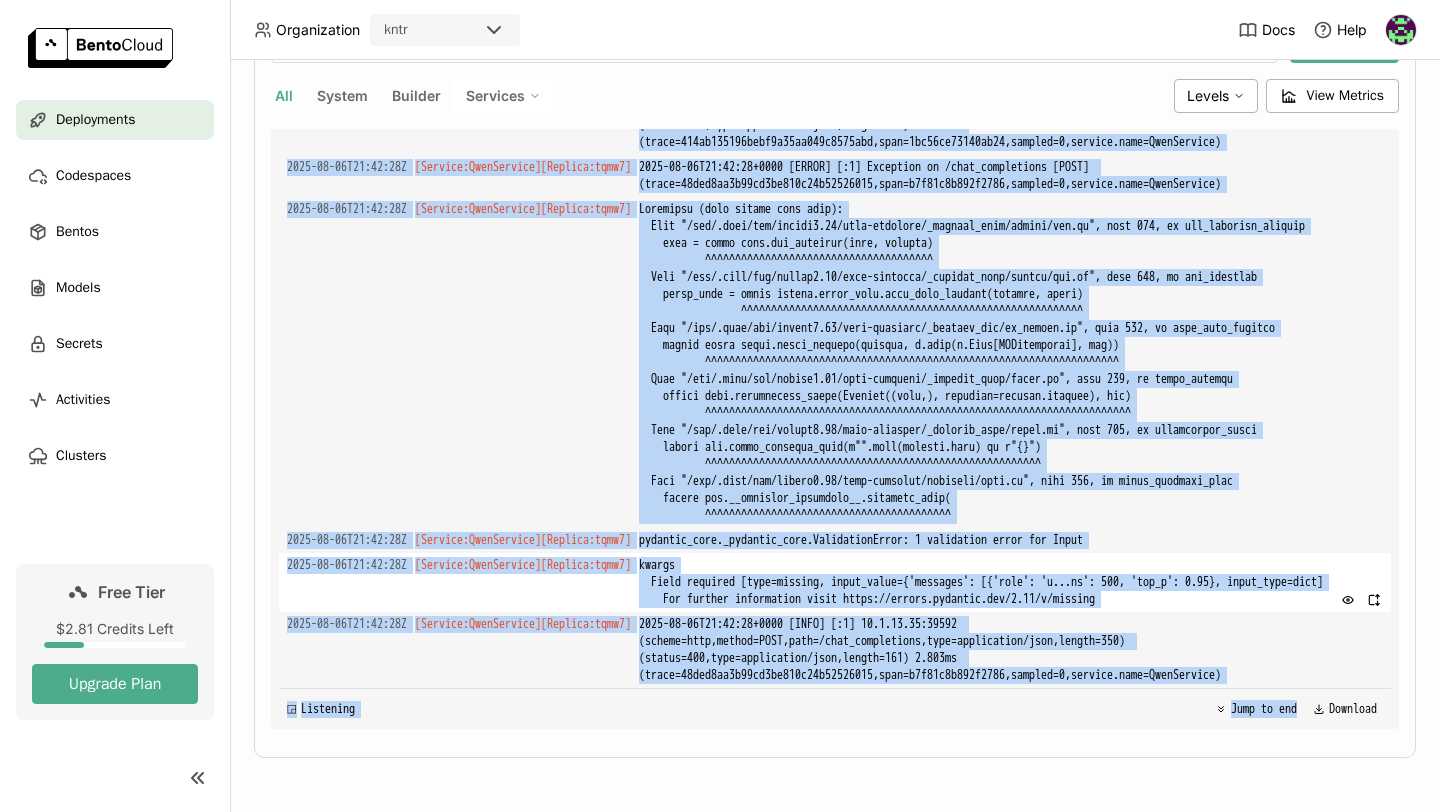 copy on "ceptions.UndefinedError: 'str object' has no attribute 'content' 2025-08-06T21:40:55Z [Service:QwenService] [Replica: tqmw7 ] 2025-08-06T21:40:55+0000 [INFO] [:1] 10.1.13.35:39404 (scheme=http,method=POST,path=/chat_completions,type=application/json,length=122) (status=500,type=application/json,length=74) 19.279ms (trace=d1a6593e41e3c31959b36aa23001a979,span=0ba286cbe0a3ad99,sampled=0,service.name=QwenService) 2025-08-06T21:41:47Z [Service:QwenService] [Replica: tqmw7 ] 2025-08-06T21:41:47+0000 [ERROR] [:1] Exception on /chat_completions [POST] (trace=414ab135196bebf9a35aa049c8575abd,span=1bc56ce73140ab24,sampled=0,service.name=QwenService) 2025-08-06T21:41:47Z [Service:QwenService] [Replica: tqmw7 ] Traceback (most recent call last):
File "/app/.venv/lib/python3.11/site-packages/_bentoml_impl/server/app.py", line 642, in api_endpoint_wrapper
resp = await self.api_endpoint(name, request)
^^^^^^^^^^^^^^^^^^^^^^^^^^^^^^^^^^^^^^
File "/app/.venv/lib/python3.11/site-packages/_bentoml_impl/se..." 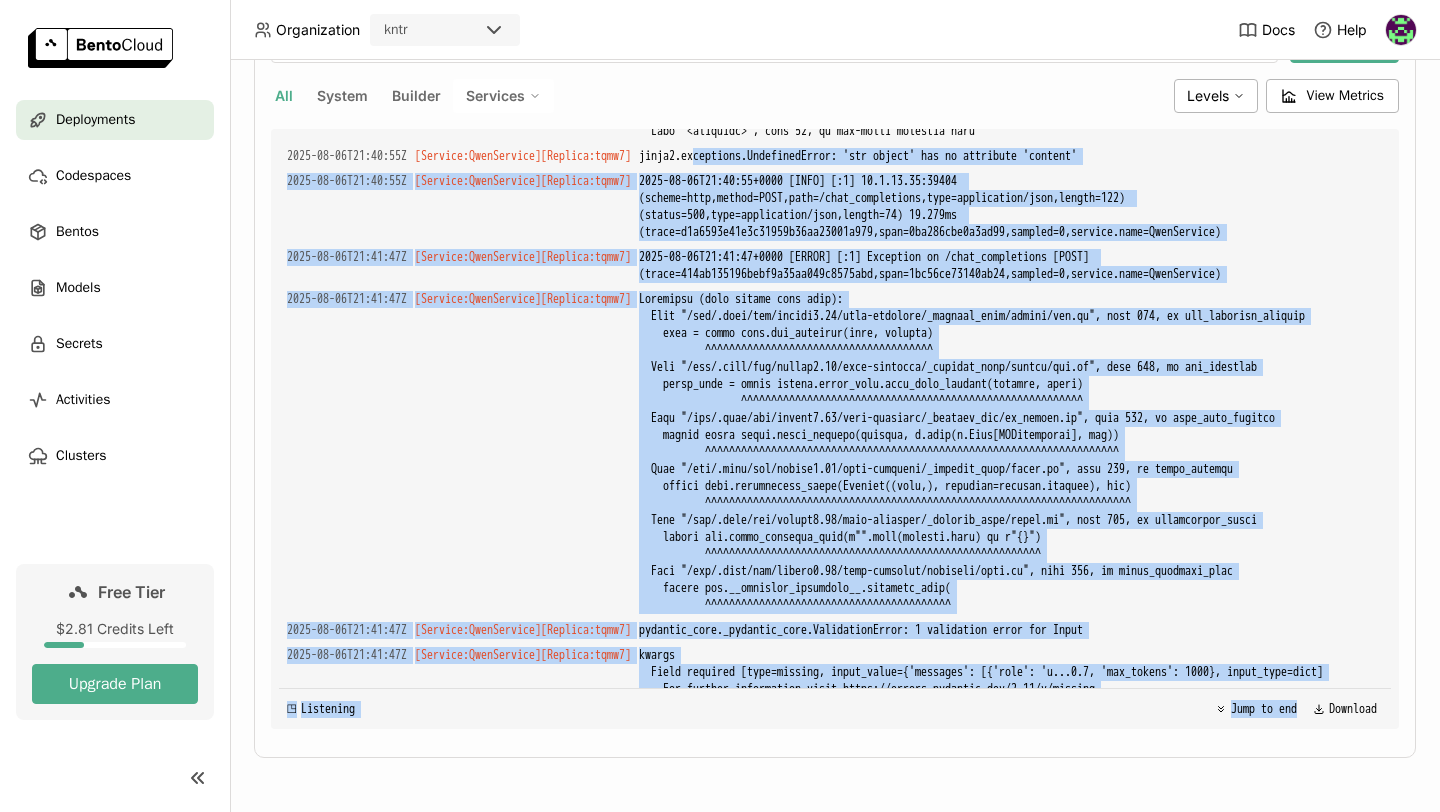scroll, scrollTop: 13308, scrollLeft: 0, axis: vertical 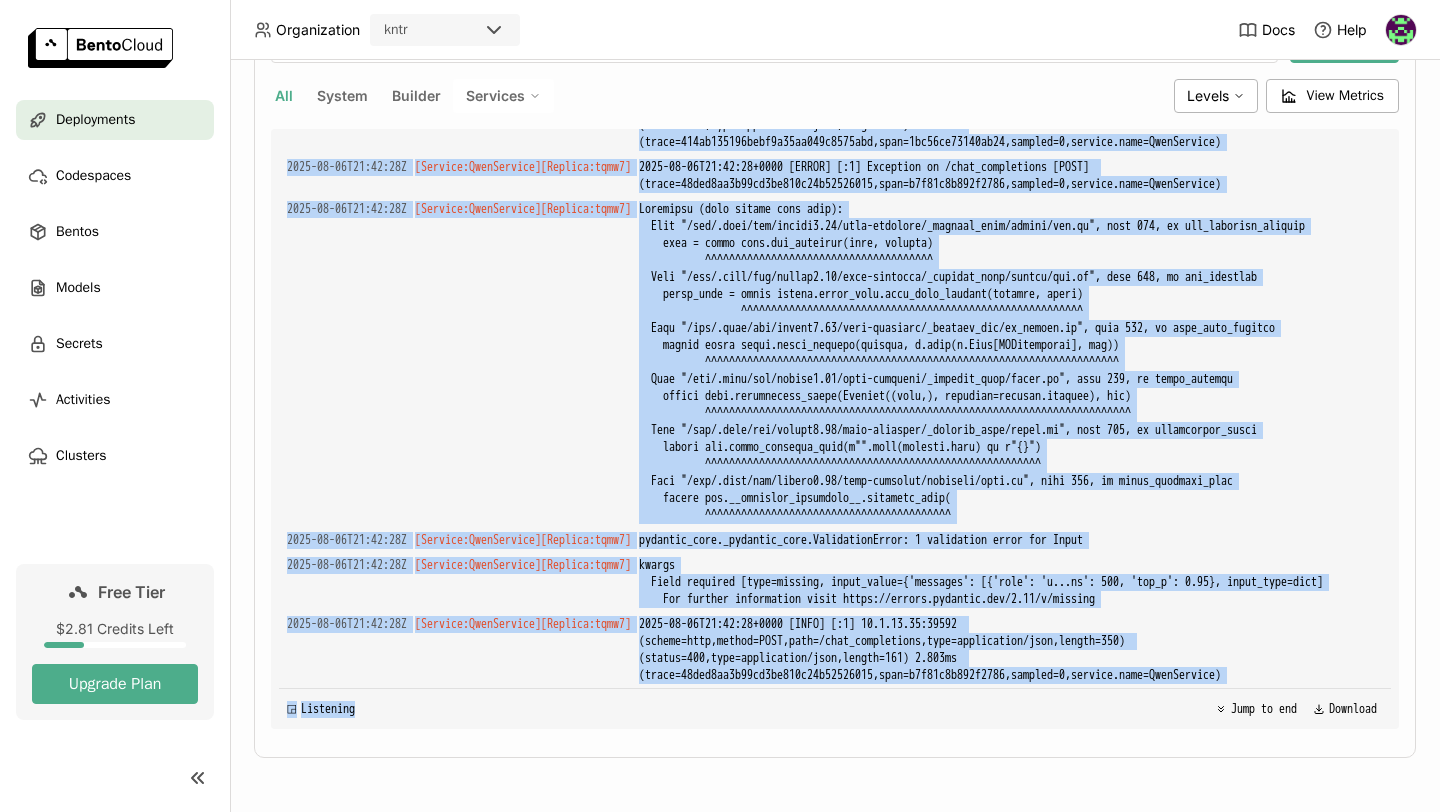 drag, startPoint x: 546, startPoint y: 311, endPoint x: 693, endPoint y: 793, distance: 503.91766 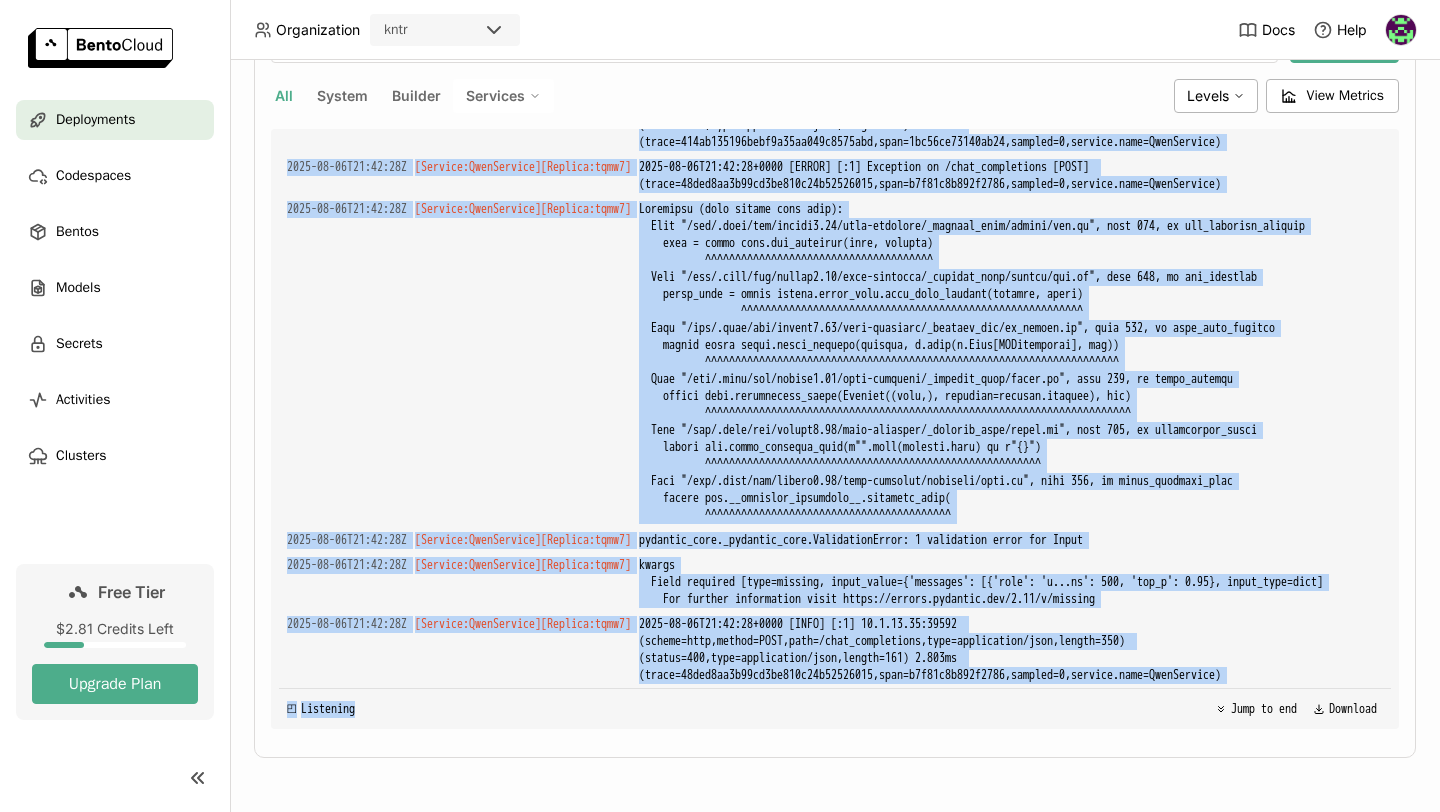 copy on "[02:31<00:02, 198MB/s]qwen-f16.gguf:  98% 29.0G/29.5G [02:31<00:02, 202MB/s]qwen-f16.gguf:  98% 29.0G/29.5G [02:31<00:02, 205MB/s]qwen-f16.gguf:  98% 29.1G/29.5G [02:32<00:02, 206MB/s]qwen-f16.gguf:  98% 29.1G/29.5G [02:32<00:02, 207MB/s]qwen-f16.gguf:  98% 29.1G/29.5G [02:32<00:02, 206MB/s]qwen-f16.gguf:  99% 29.1G/29.5G [02:32<00:02, 207MB/s]qwen-f16.gguf:  99% 29.1G/29.5G [02:32<00:01, 206MB/s]qwen-f16.gguf:  99% 29.2G/29.5G [02:32<00:01, 206MB/s]qwen-f16.gguf:  99% 29.2G/29.5G [02:32<00:01, 206MB/s]qwen-f16.gguf:  99% 29.2G/29.5G [02:32<00:01, 191MB/s]qwen-f16.gguf:  99% 29.2G/29.5G [02:32<00:01, 195MB/s]qwen-f16.gguf:  99% 29.2G/29.5G [02:33<00:01, 199MB/s]qwen-f16.gguf:  99% 29.3G/29.5G [02:33<00:01, 200MB/s]qwen-f16.gguf:  99% 29.3G/29.5G [02:33<00:01, 202MB/s]qwen-f16.gguf:  99% 29.3G/29.5G [02:33<00:01, 203MB/s]qwen-f16.gguf:  99% 29.3G/29.5G [02:33<00:01, 203MB/s]qwen-f16.gguf:  99% 29.3G/29.5G [02:33<00:00, 204MB/s]qwen-f16.gguf:  99% 29.4G/29.5G [02:33<00:00, 204MB/s]qwen-f16.gguf: 100% 29.4G/2..." 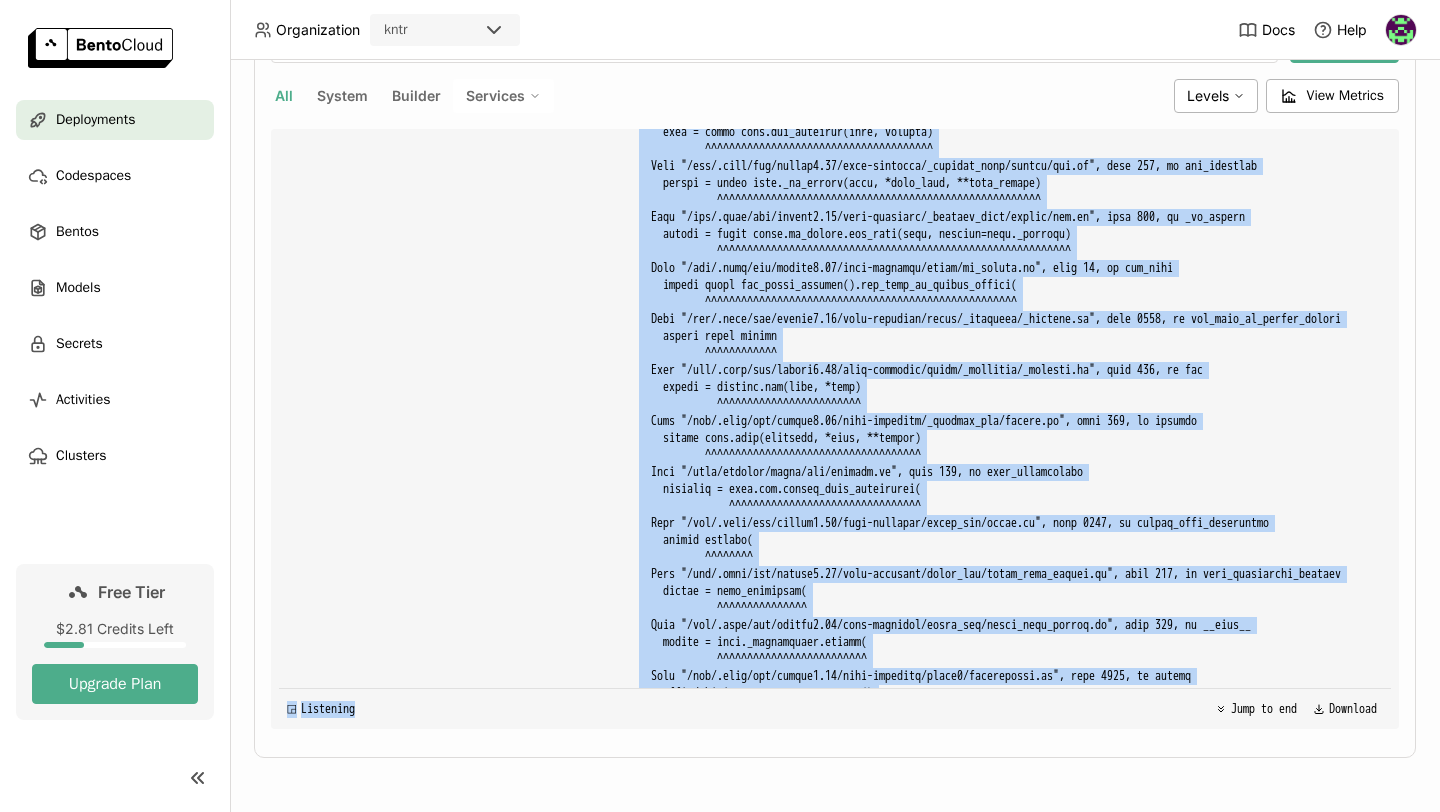 scroll, scrollTop: 12651, scrollLeft: 0, axis: vertical 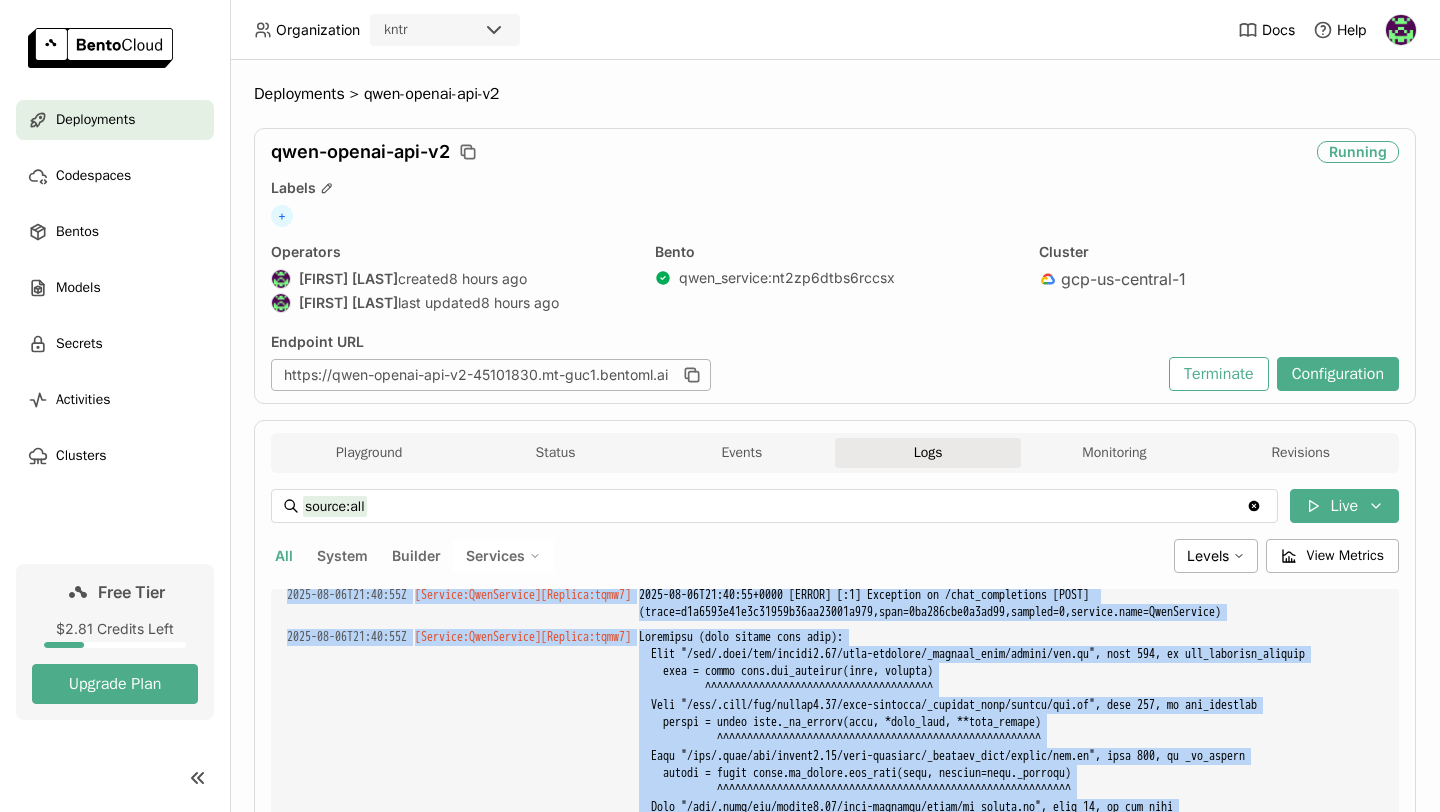 click on "qwen-openai-api-v2" at bounding box center (431, 94) 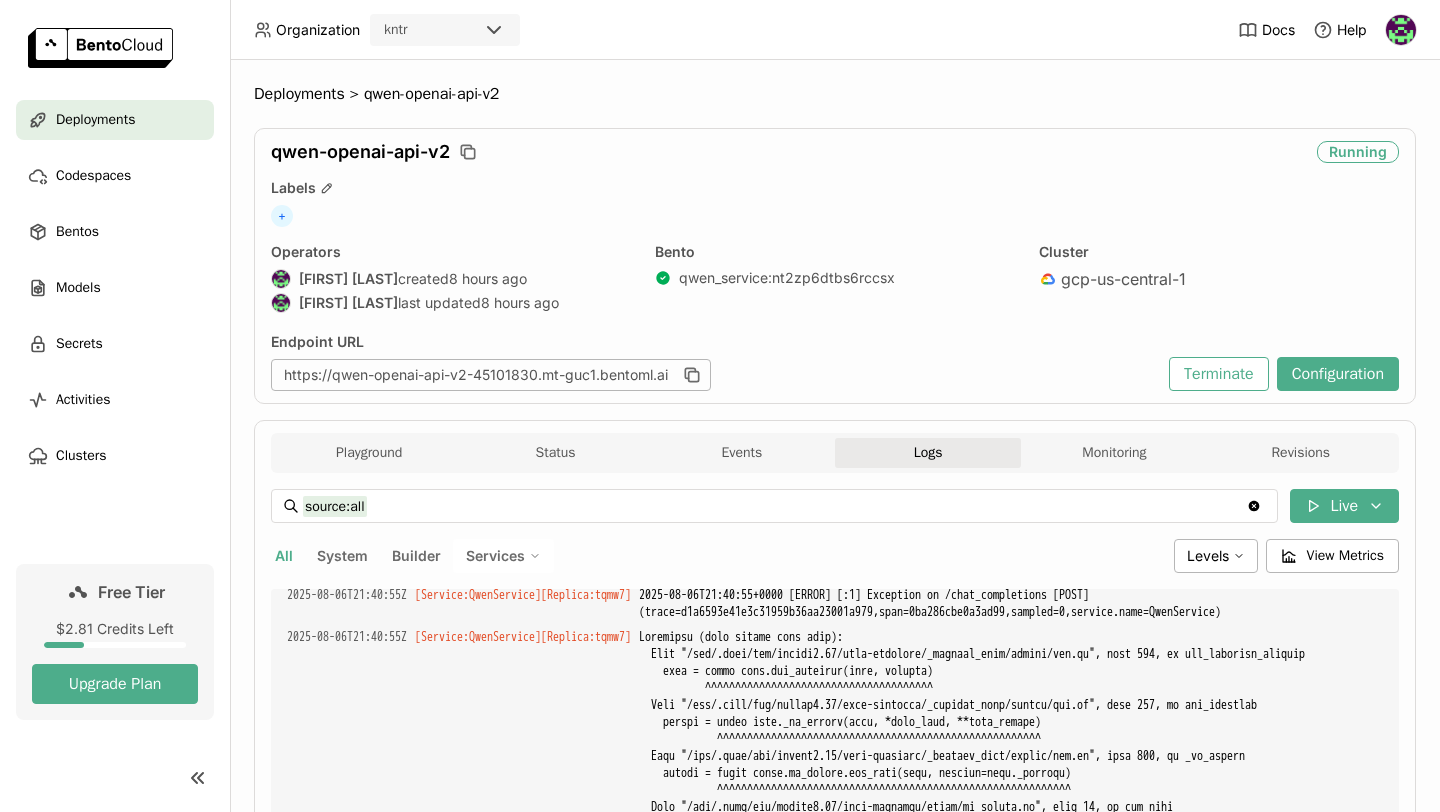 click on "qwen-openai-api-v2 Running Labels + Operators Aliya Redchenko  created  8 hours ago Aliya Redchenko  last updated  8 hours ago Bento qwen_service : nt2zp6dtbs6rccsx Cluster gcp-us-central-1 Endpoint URL https://qwen-openai-api-v2-45101830.mt-guc1.bentoml.ai Terminate Configuration" at bounding box center [835, 266] 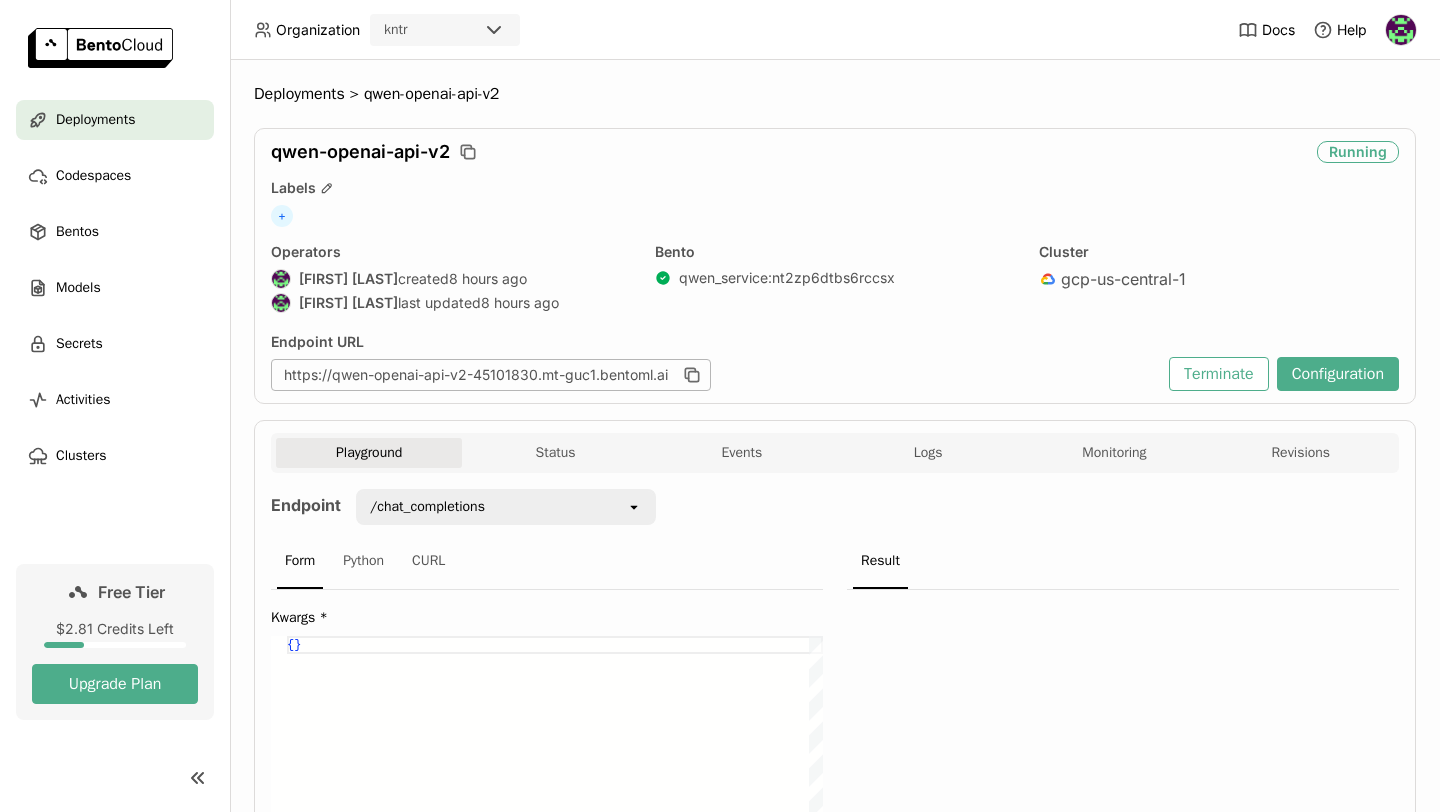 click on "qwen-openai-api-v2 Running Labels + Operators Aliya Redchenko  created  8 hours ago Aliya Redchenko  last updated  8 hours ago Bento qwen_service : nt2zp6dtbs6rccsx Cluster gcp-us-central-1 Endpoint URL https://qwen-openai-api-v2-45101830.mt-guc1.bentoml.ai Terminate Configuration" at bounding box center (835, 266) 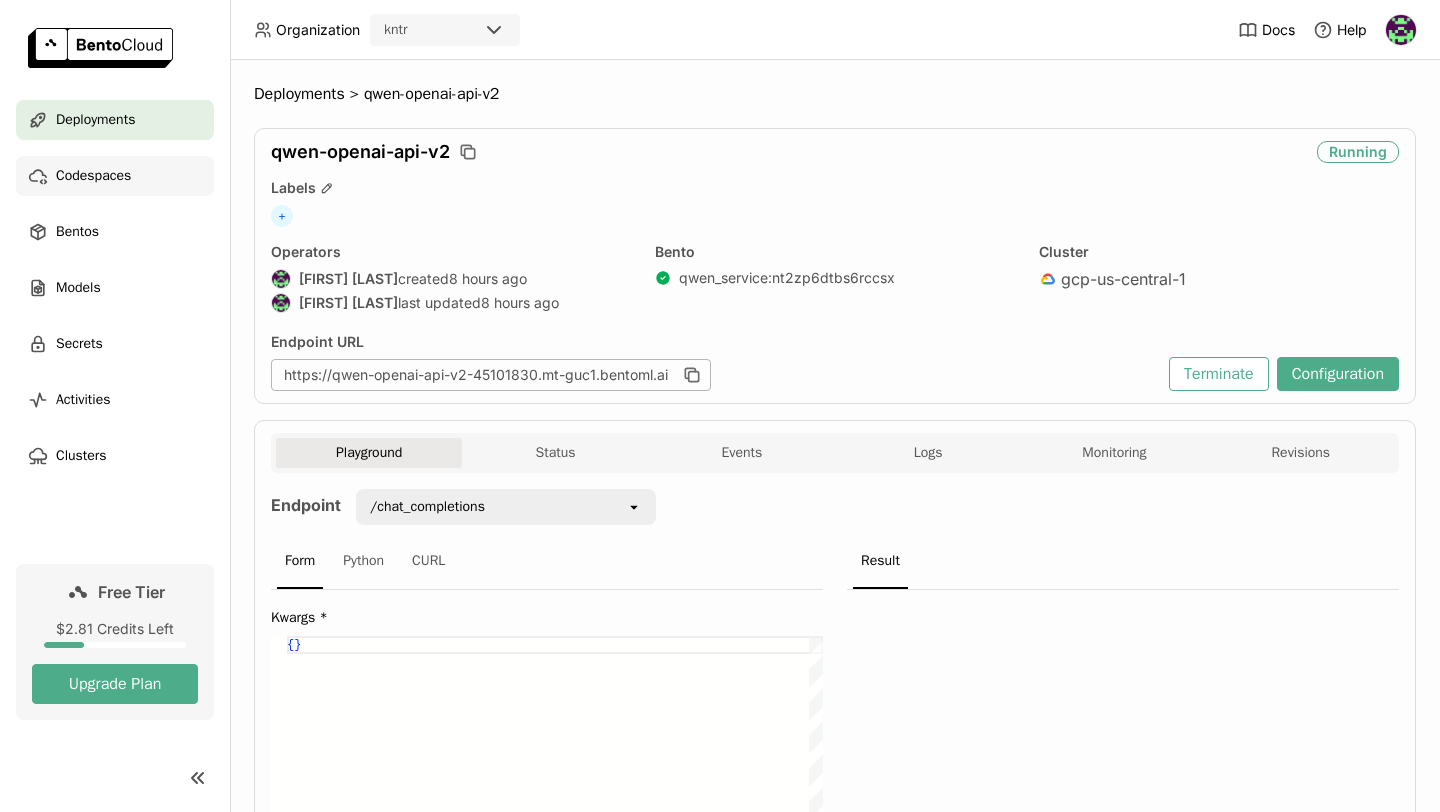 click on "Codespaces" at bounding box center (93, 176) 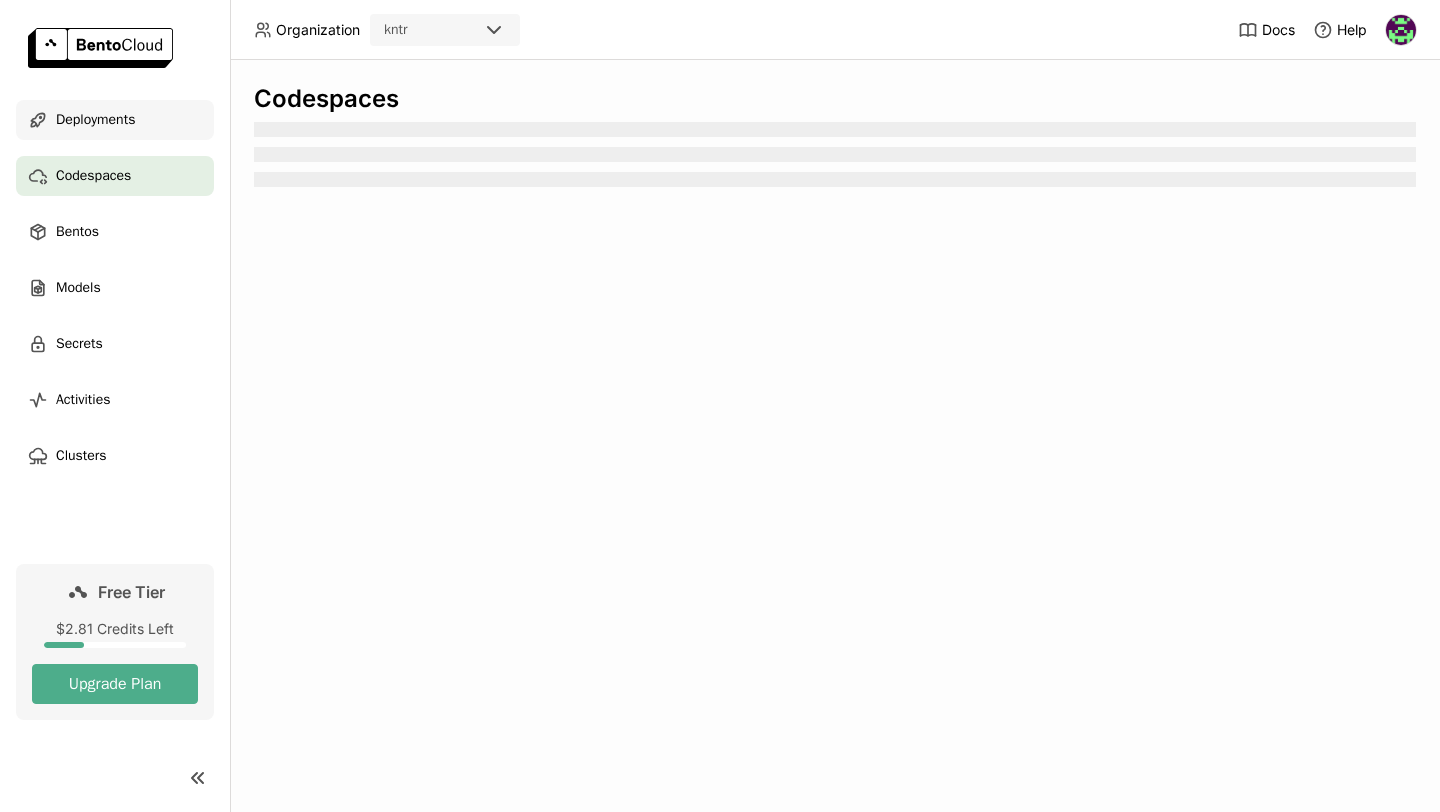 click on "Deployments" at bounding box center [95, 120] 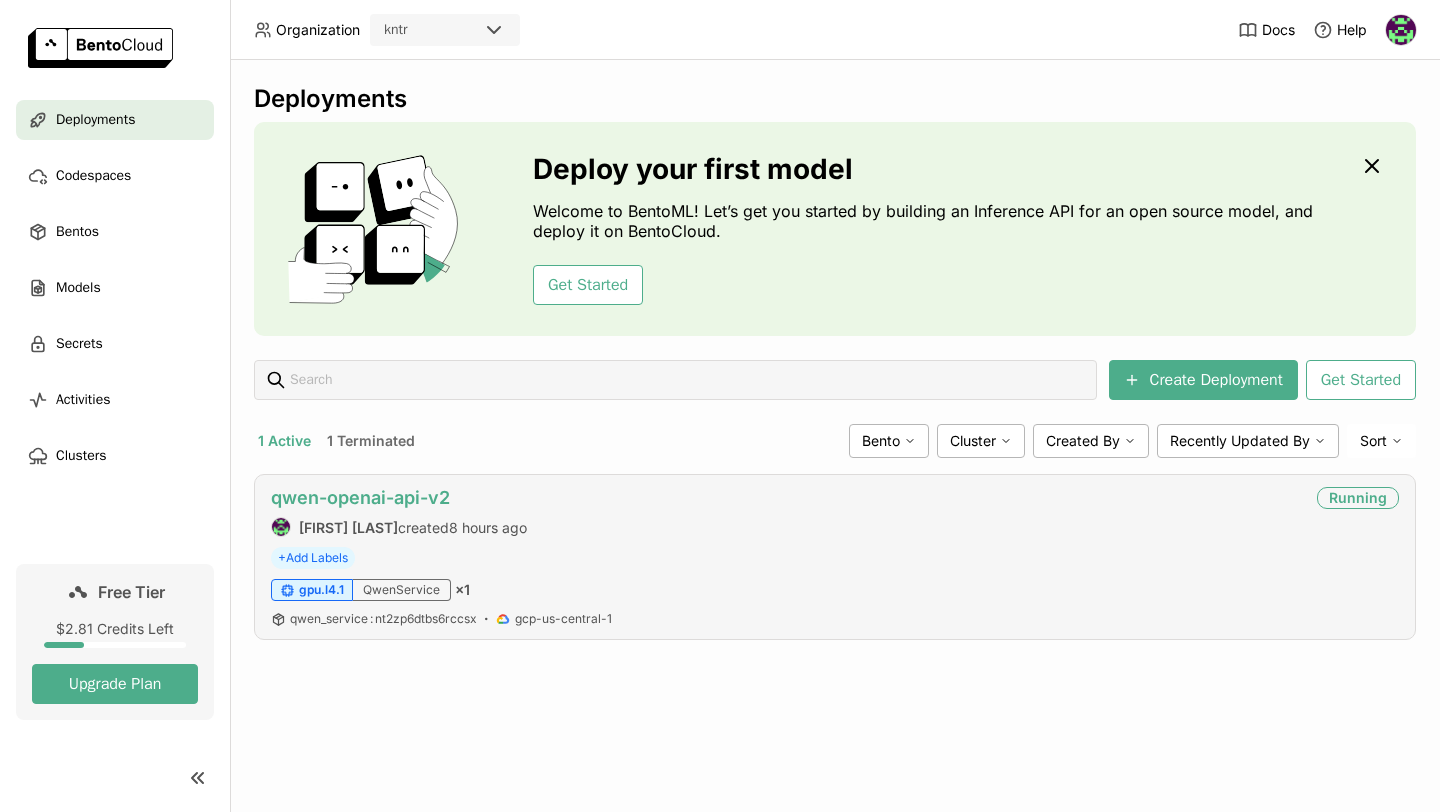 click on "qwen-openai-api-v2" at bounding box center (360, 497) 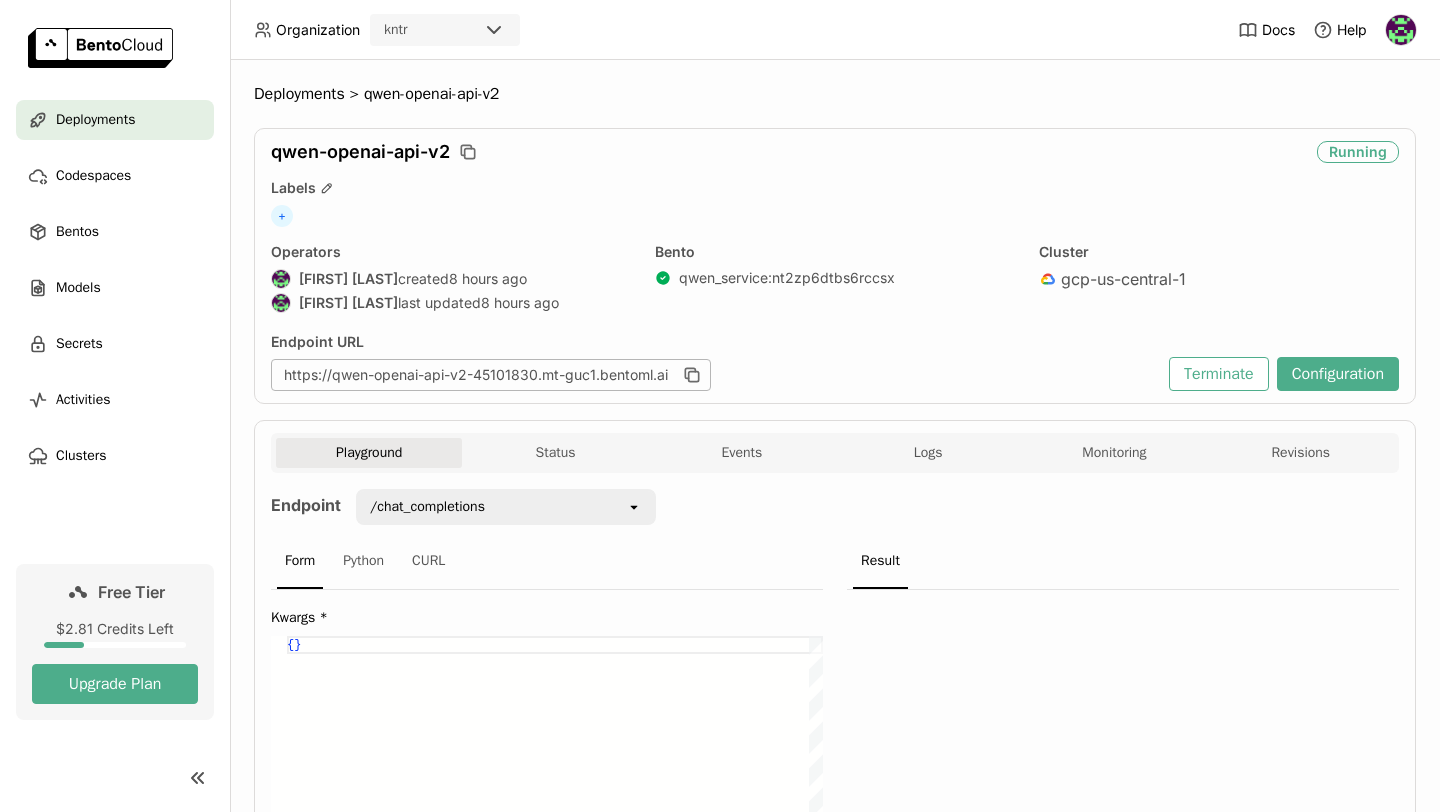 scroll, scrollTop: 0, scrollLeft: 0, axis: both 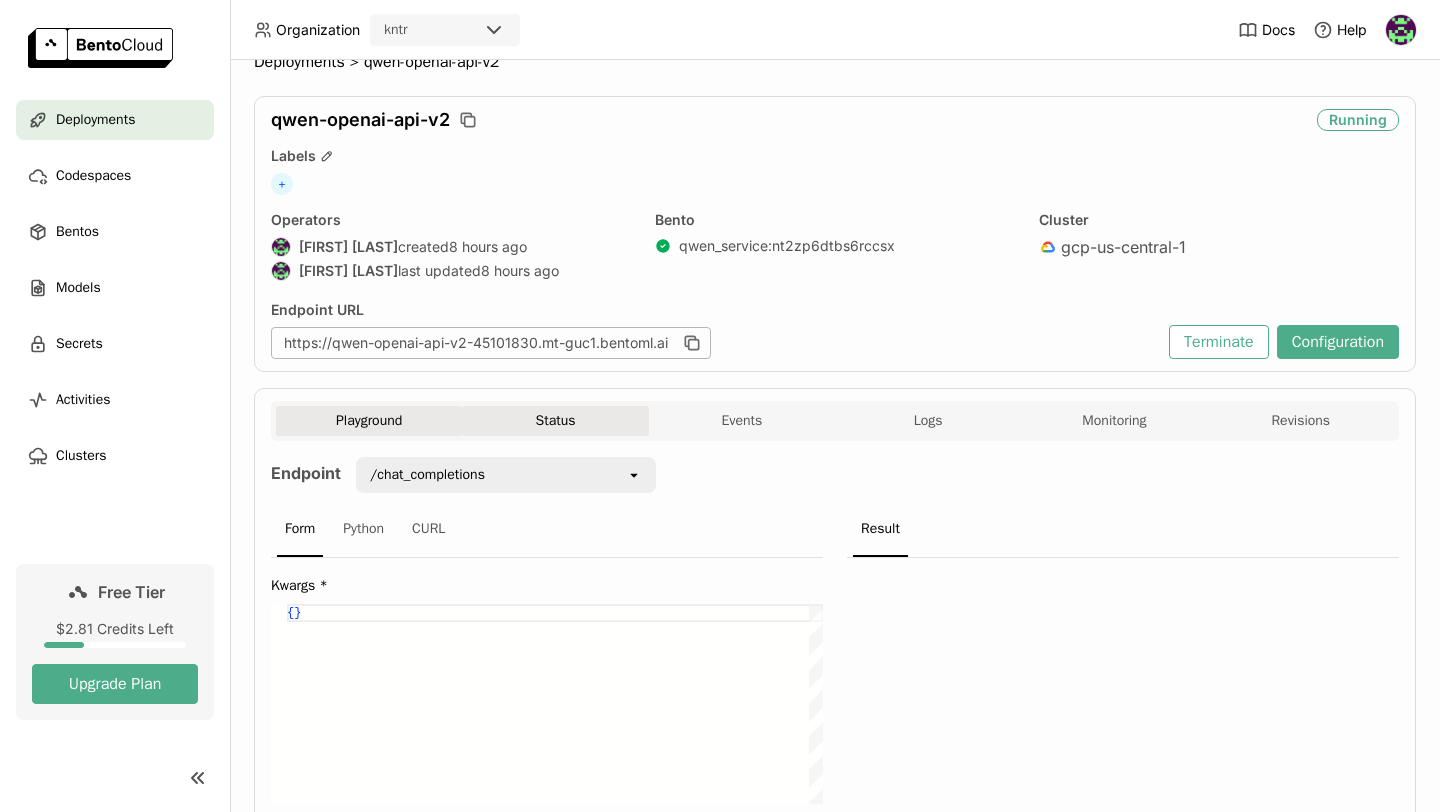 click on "Status" at bounding box center [555, 421] 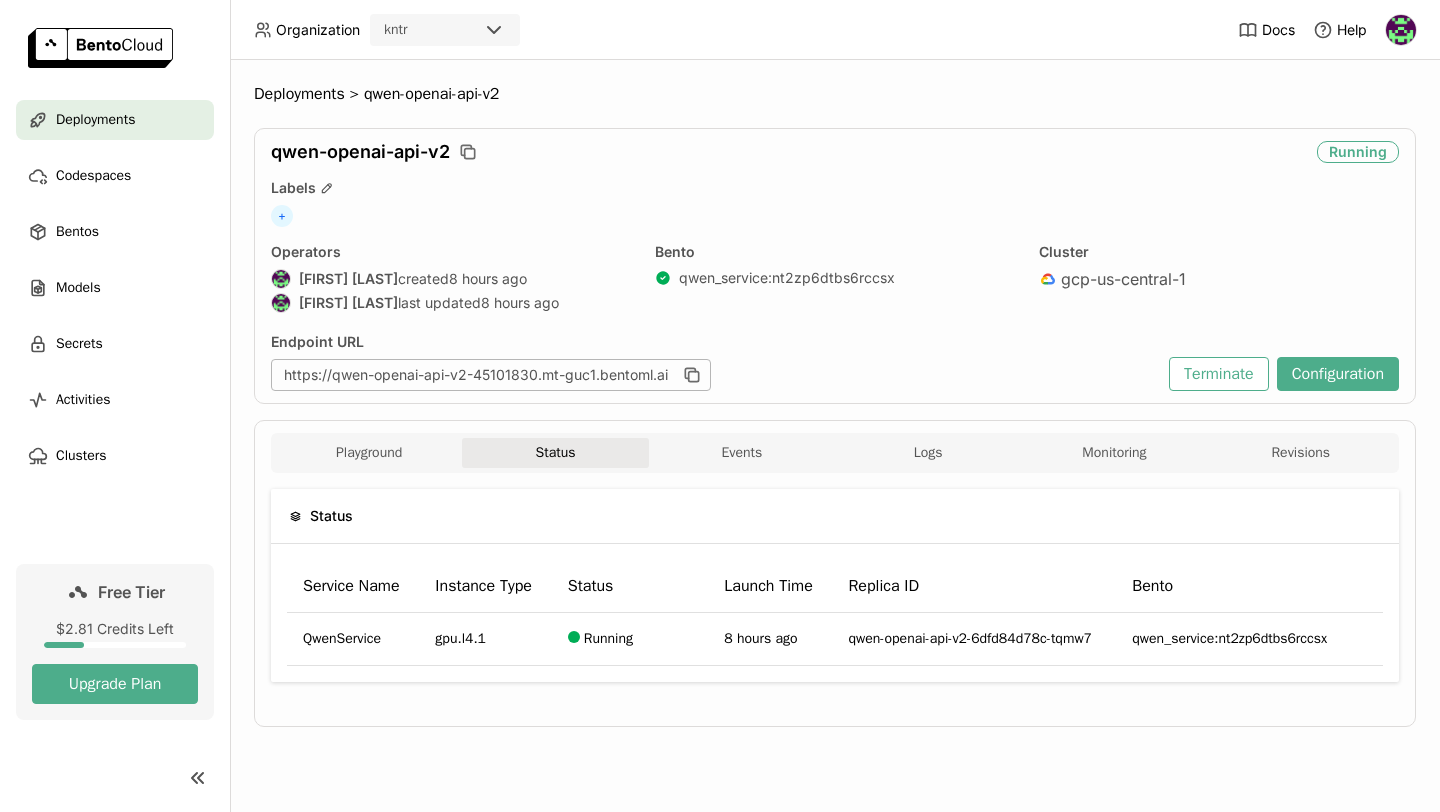 scroll, scrollTop: 0, scrollLeft: 0, axis: both 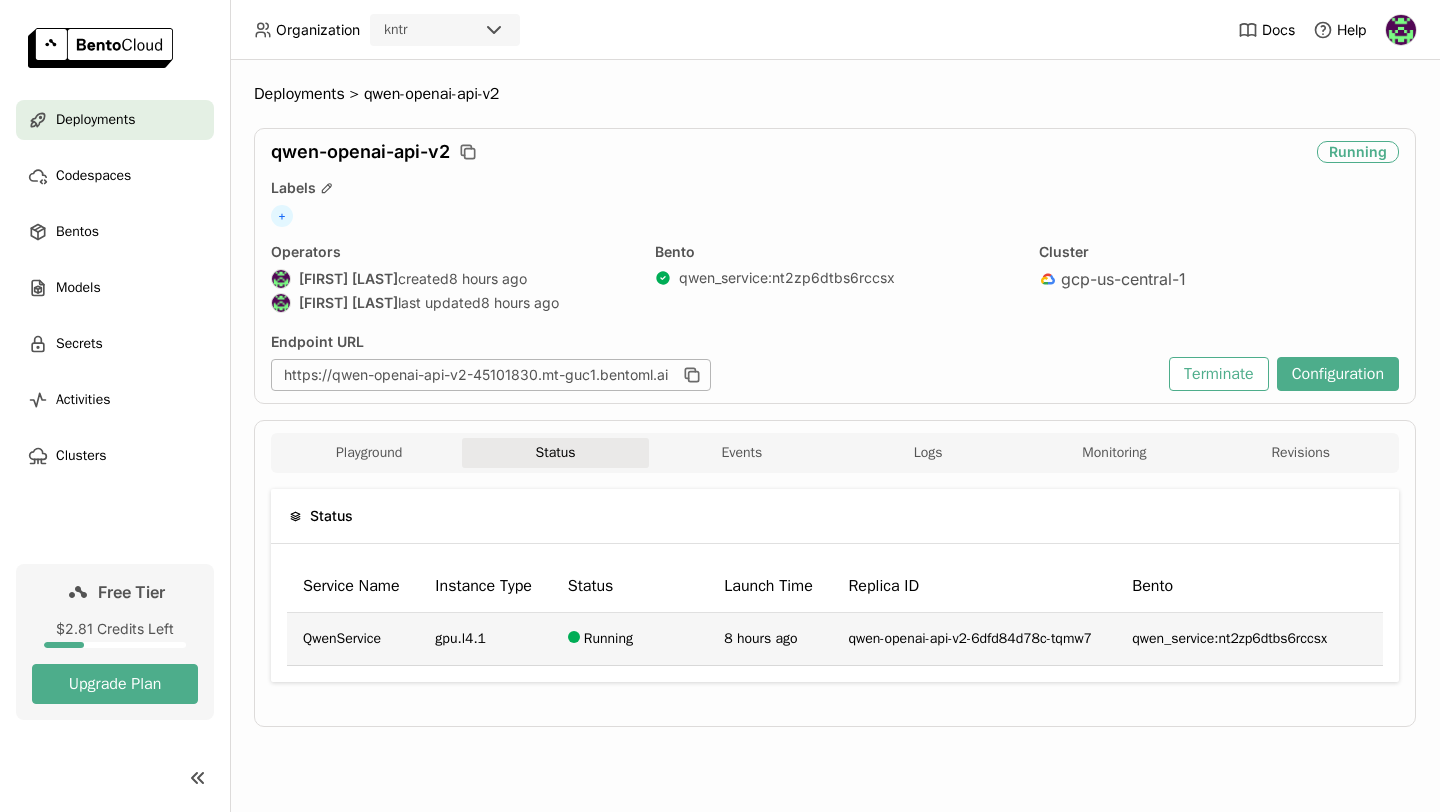 click on "8 hours ago" at bounding box center [760, 638] 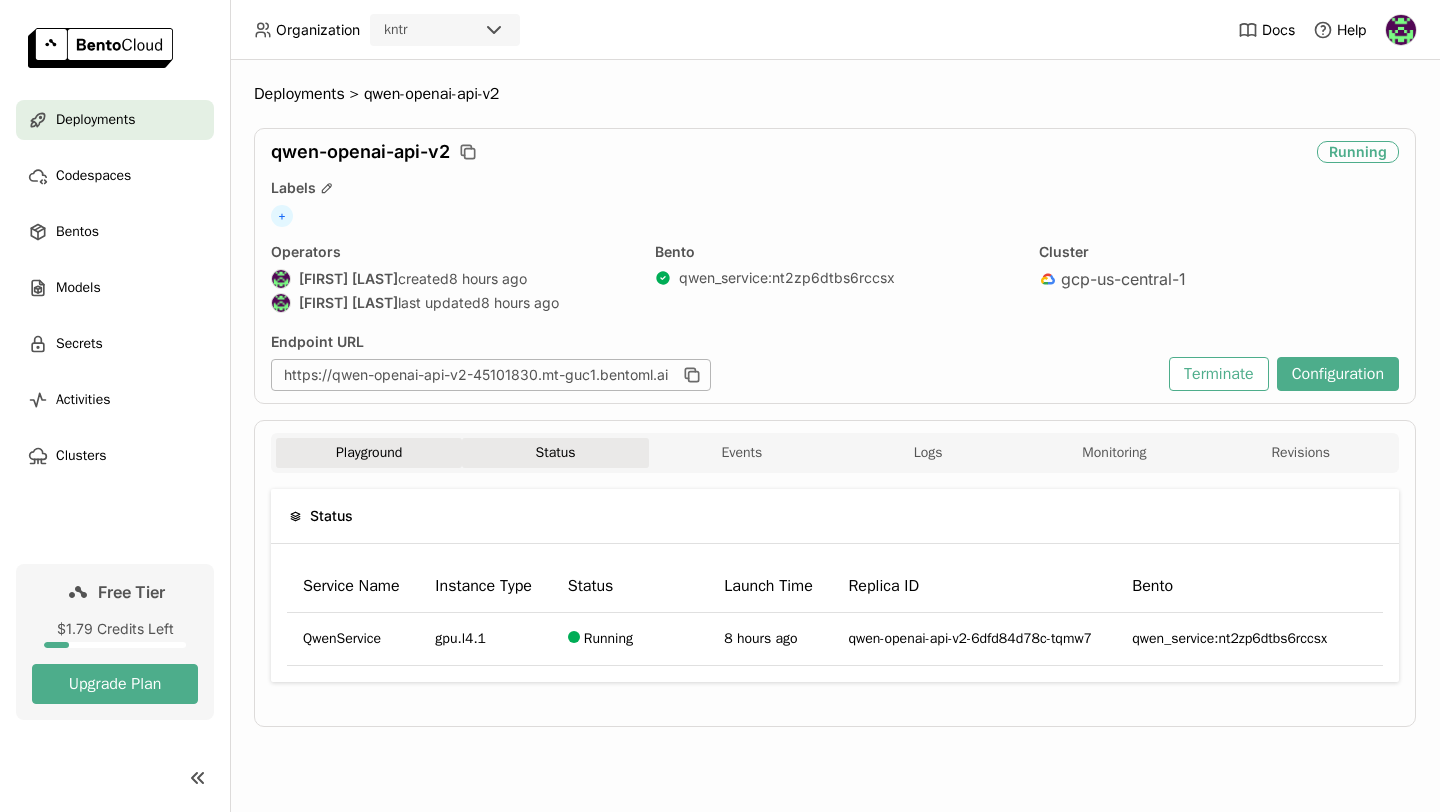 click on "Playground" at bounding box center [369, 453] 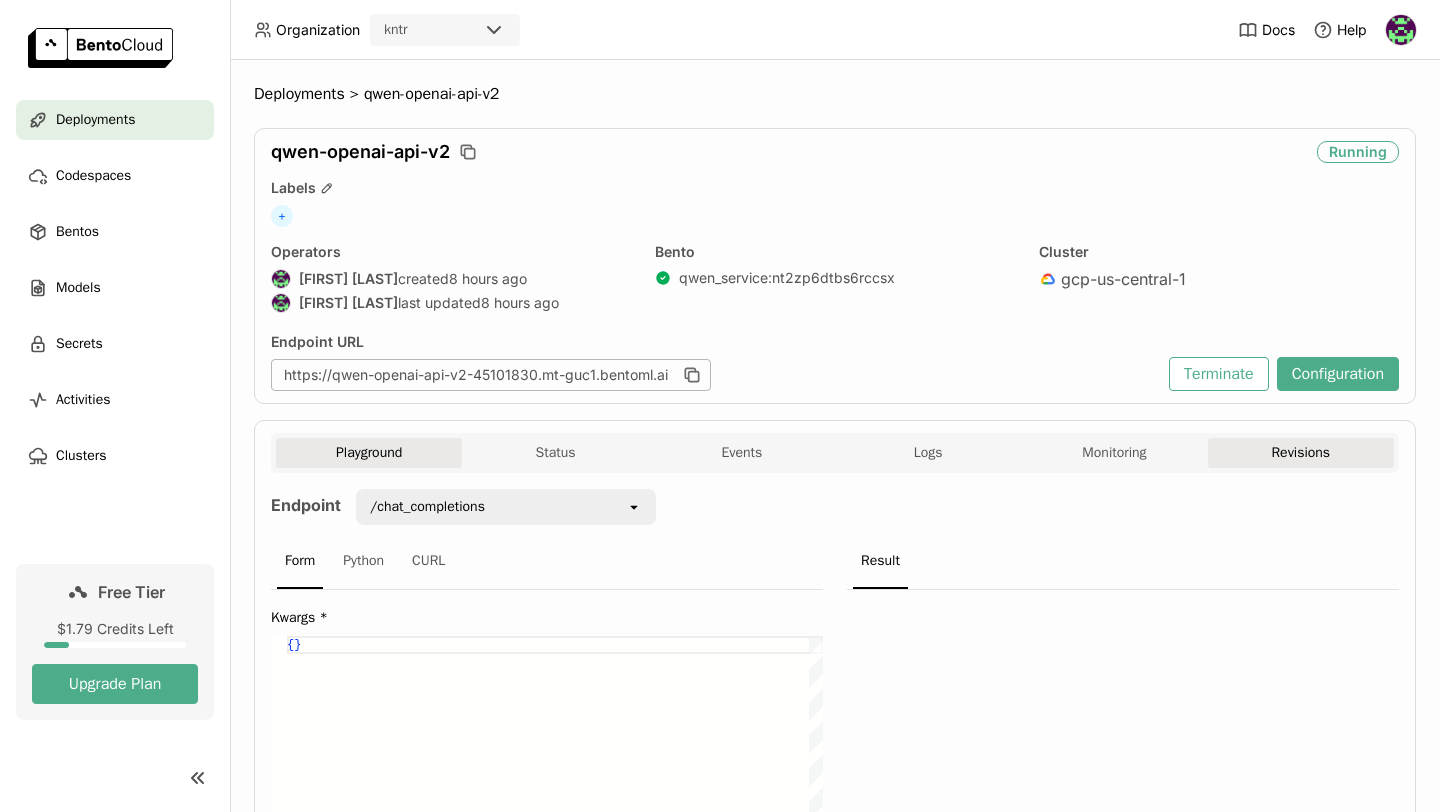 click on "Revisions" at bounding box center (1301, 453) 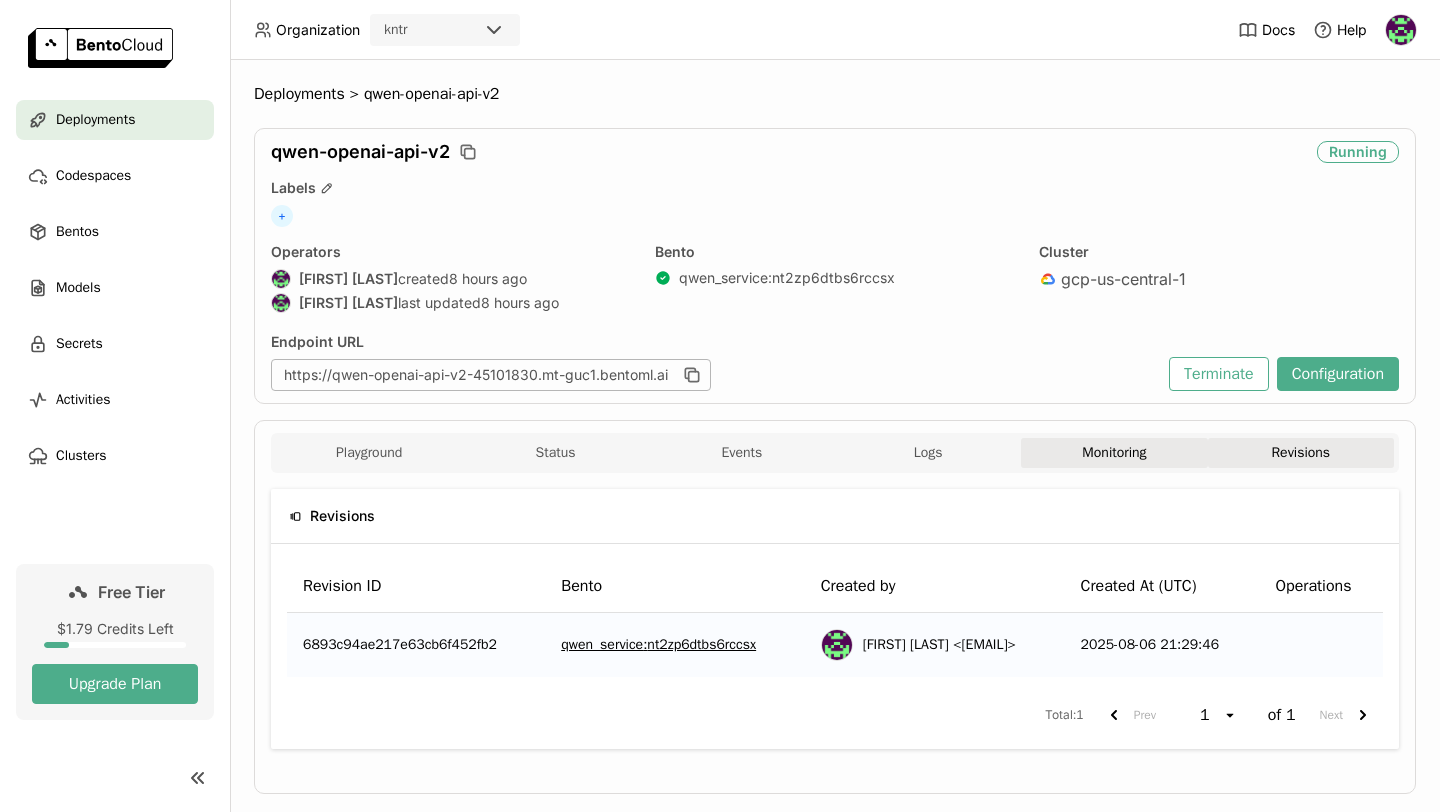 click on "Monitoring" at bounding box center (1114, 453) 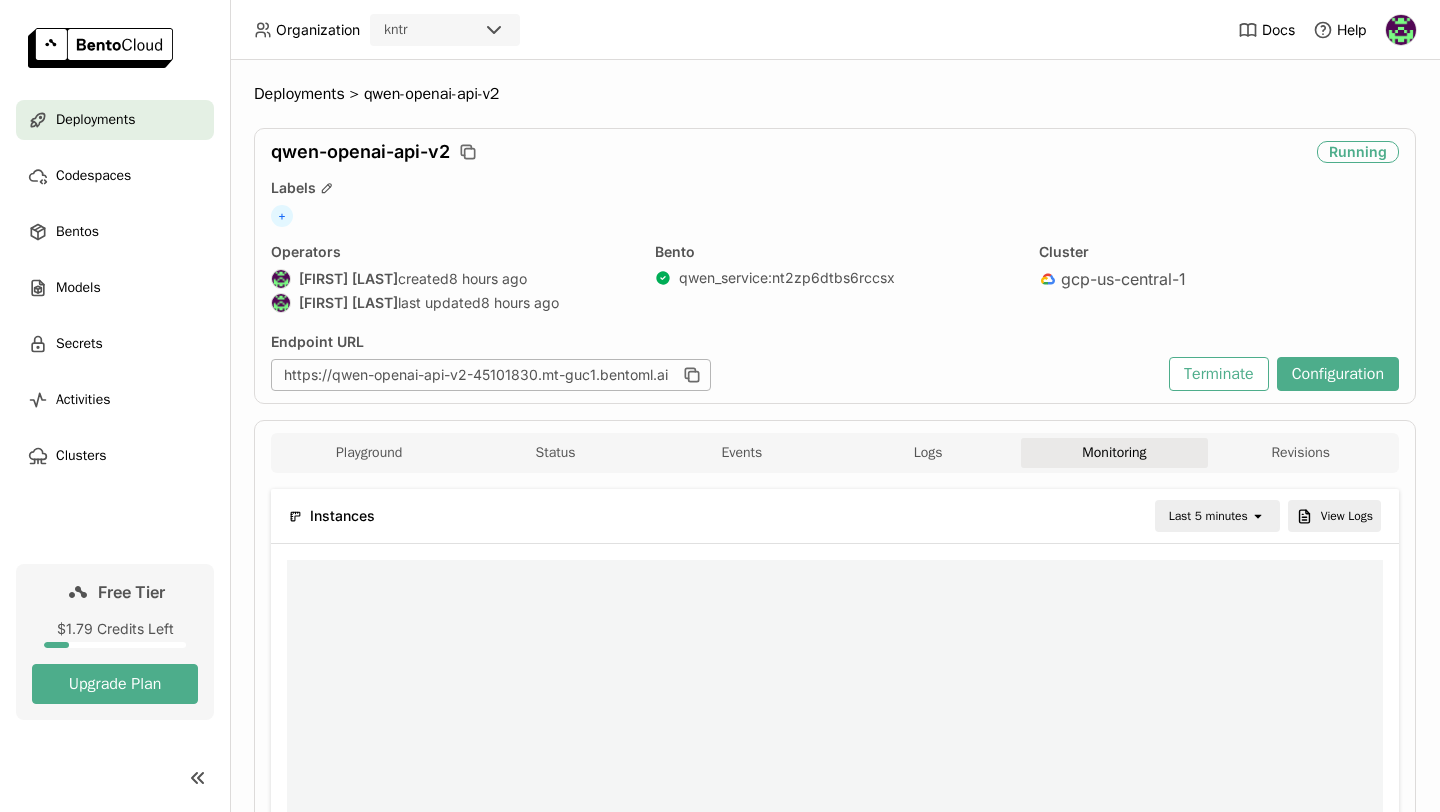 scroll, scrollTop: 300, scrollLeft: 547, axis: both 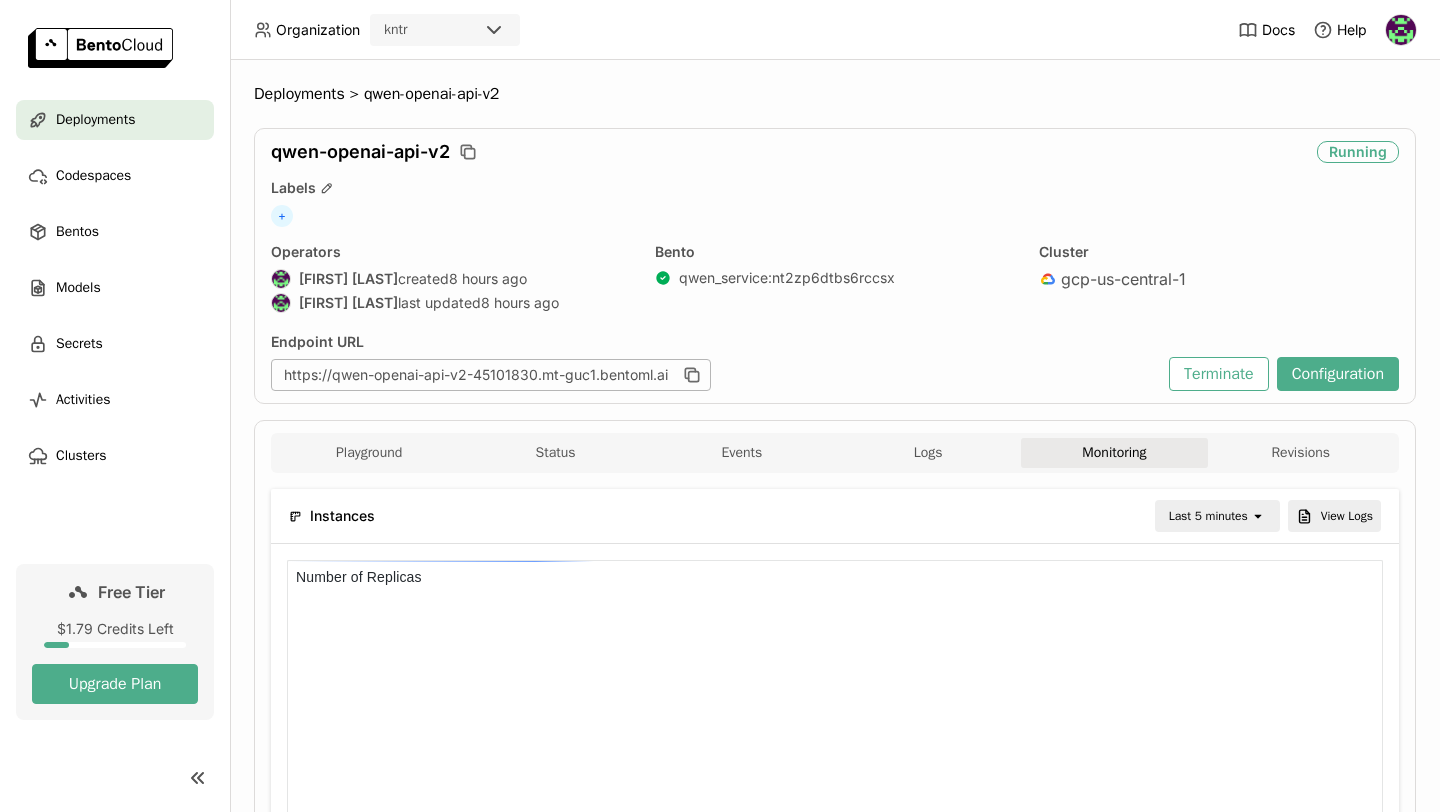 click on "Playground Status Events Logs Monitoring Revisions" at bounding box center (835, 453) 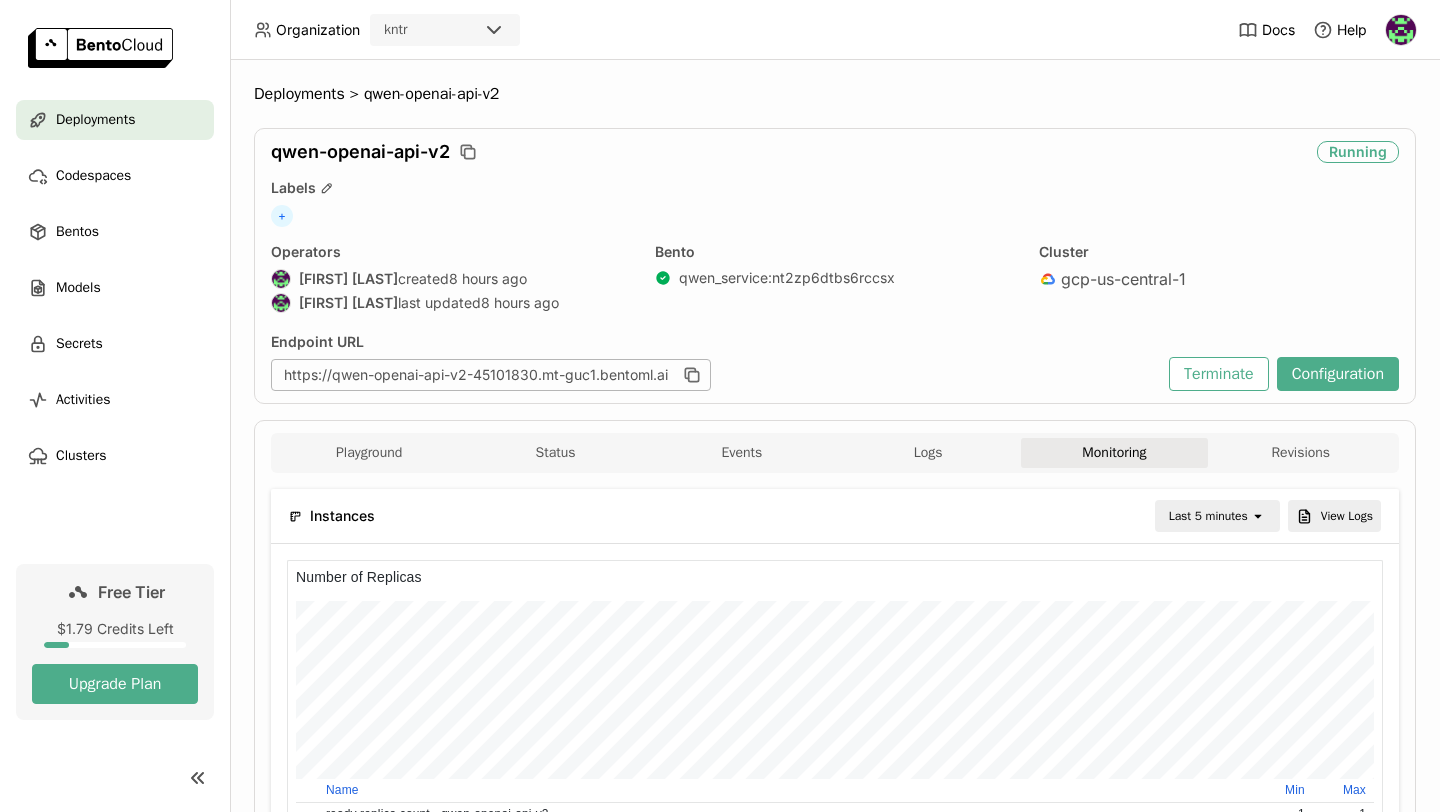 click on "Playground Status Events Logs Monitoring Revisions" at bounding box center [835, 455] 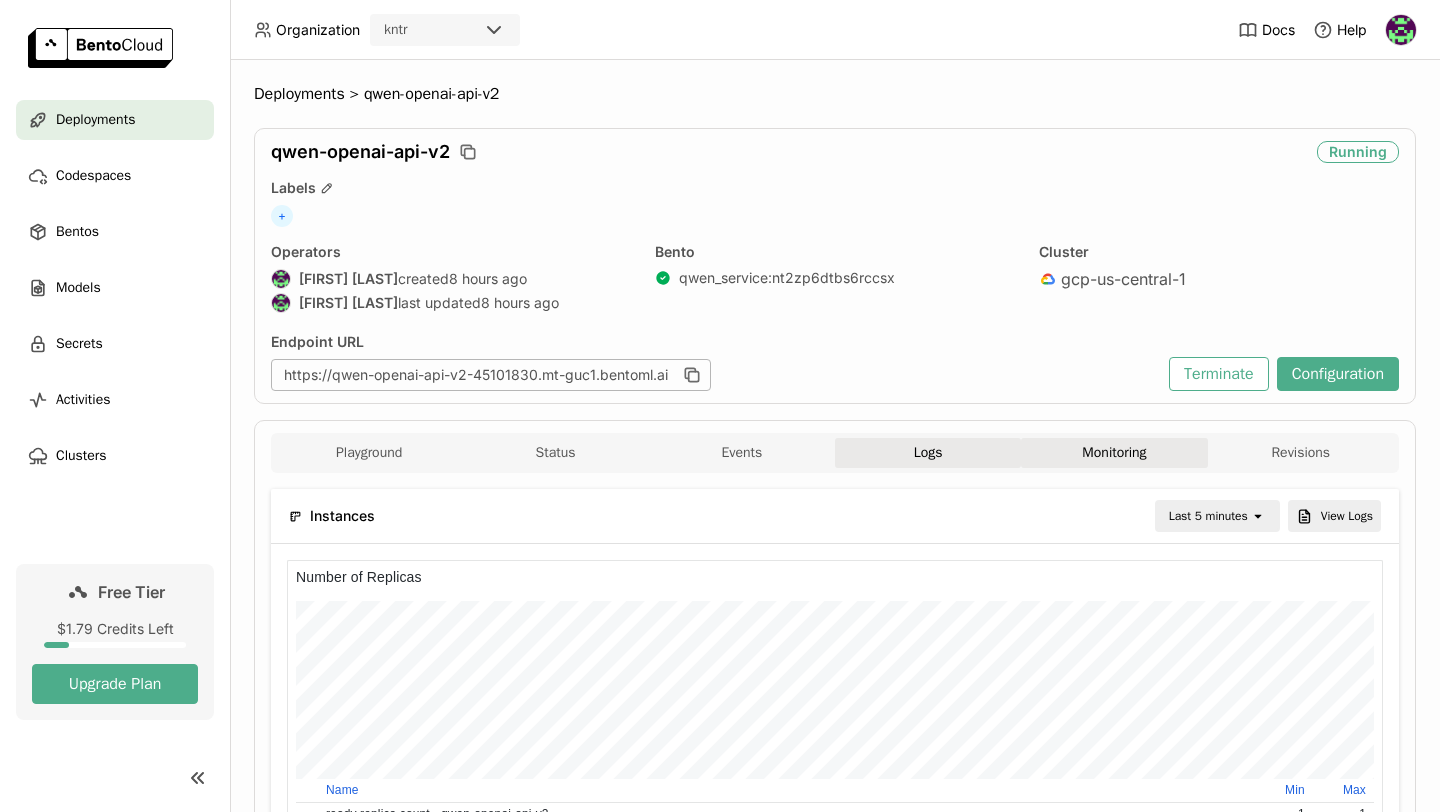 click on "Logs" at bounding box center [928, 453] 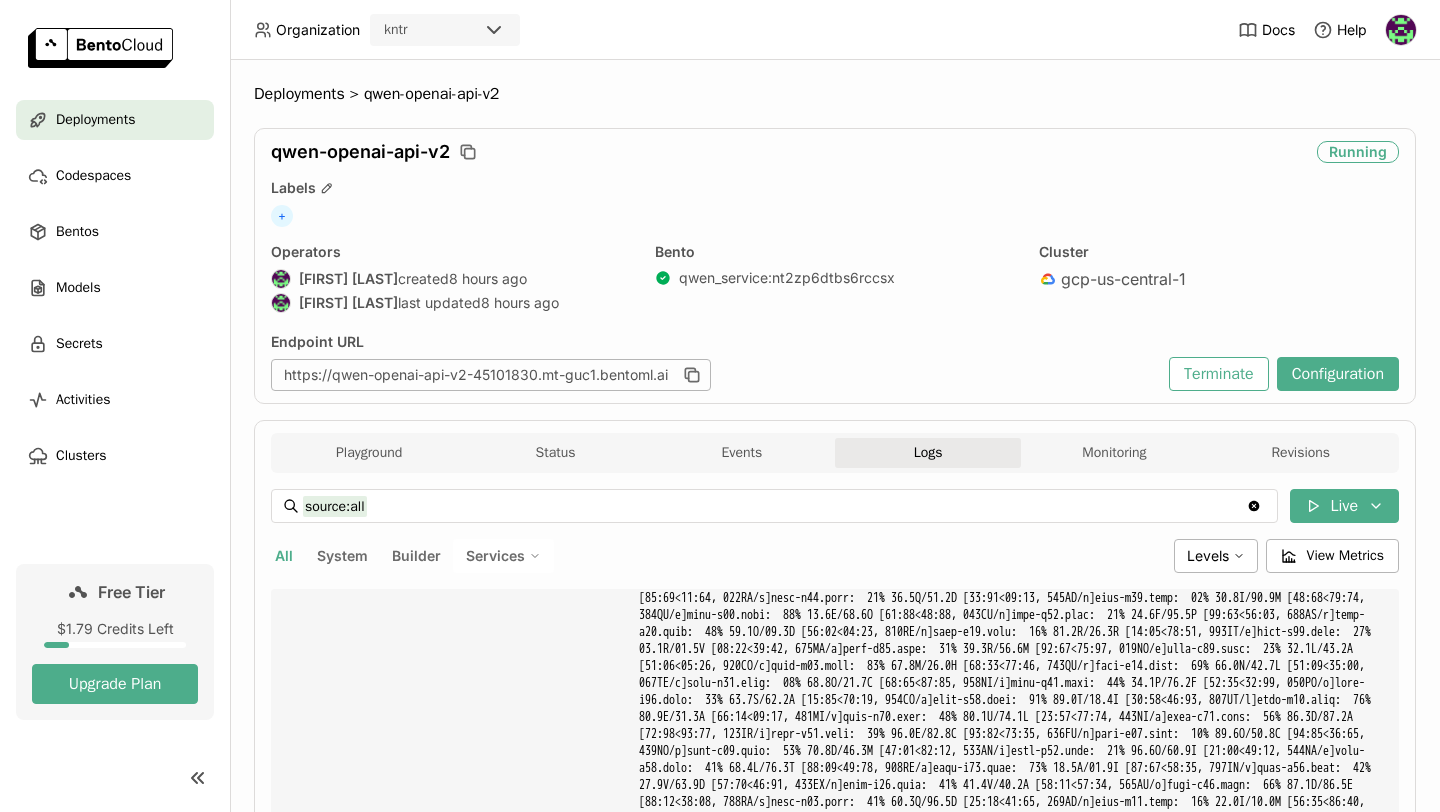 scroll, scrollTop: 13062, scrollLeft: 0, axis: vertical 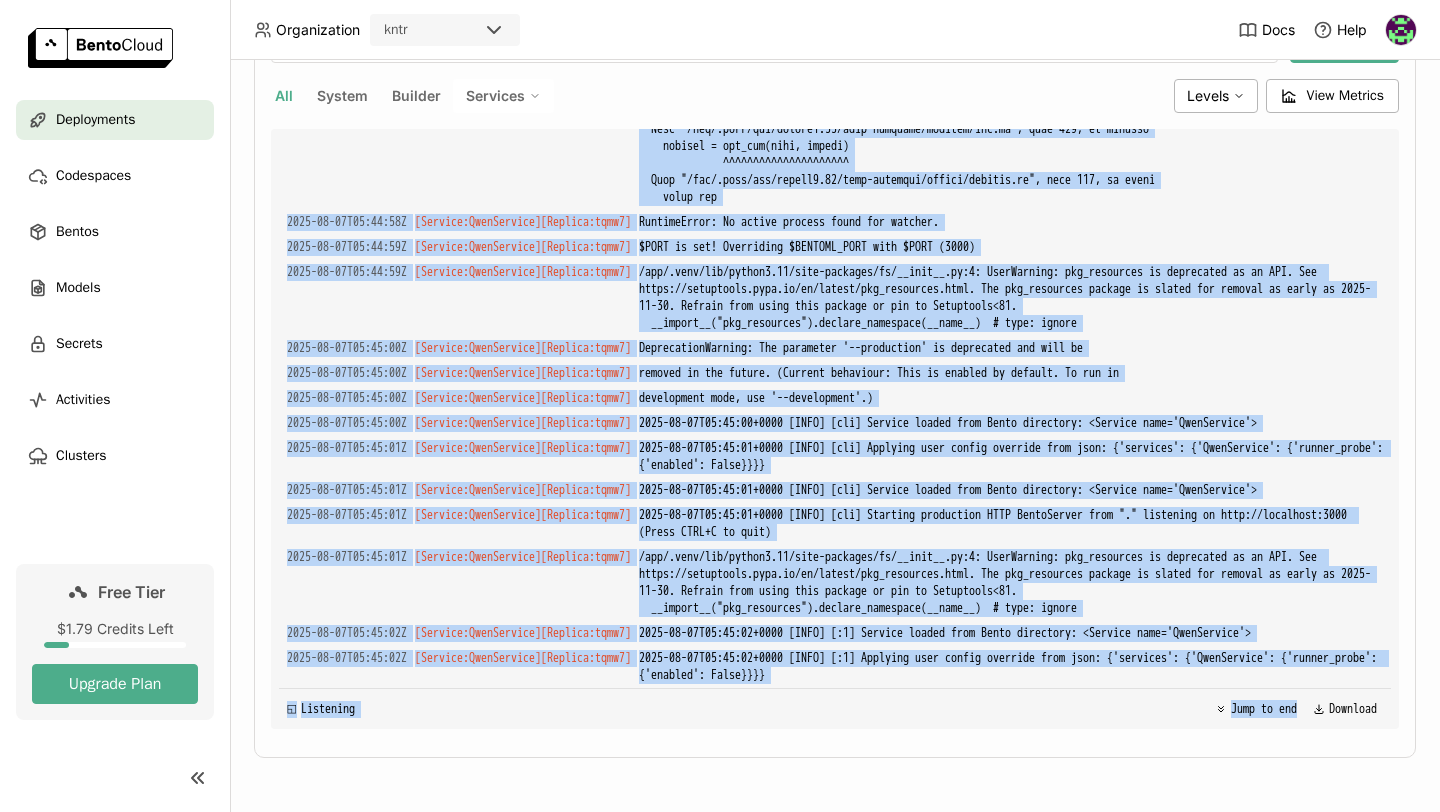 drag, startPoint x: 848, startPoint y: 230, endPoint x: 994, endPoint y: 788, distance: 576.7842 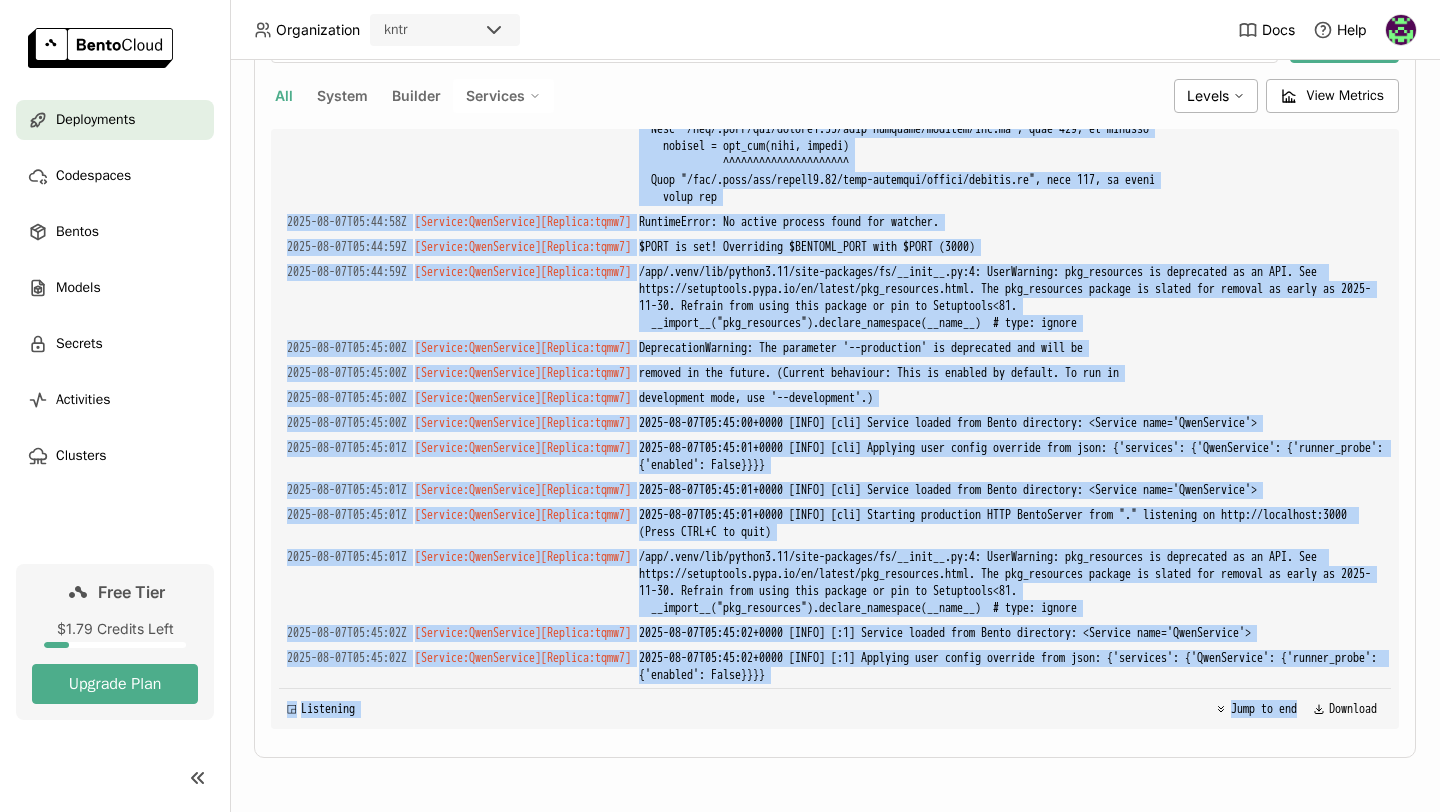 copy on "return self.deserialize_model(Payload((body,), metadata=request.headers), cls)
^^^^^^^^^^^^^^^^^^^^^^^^^^^^^^^^^^^^^^^^^^^^^^^^^^^^^^^^^^^^^^^^^^^^^^^
File "/app/.venv/lib/python3.11/site-packages/_bentoml_impl/serde.py", line 176, in deserialize_model
return cls.model_validate_json(b"".join(payload.data) or b"{}")
^^^^^^^^^^^^^^^^^^^^^^^^^^^^^^^^^^^^^^^^^^^^^^^^^^^^^^^^
File "/app/.venv/lib/python3.11/site-packages/pydantic/main.py", line 746, in model_validate_json
return cls.__pydantic_validator__.validate_json(
^^^^^^^^^^^^^^^^^^^^^^^^^^^^^^^^^^^^^^^^^ 2025-08-07T05:44:08Z [Service:QwenService] [Replica: tqmw7 ] pydantic_core._pydantic_core.ValidationError: 1 validation error for Input 2025-08-07T05:44:08Z [Service:QwenService] [Replica: tqmw7 ] kwargs
Field required [type=missing, input_value={'messages': [{'role': 'u...ns': 500, 'top_p': 0.95}, input_type=dict]
For further information visit https://errors.pydantic.dev/2.11/v/missing 2025-08-07T05..." 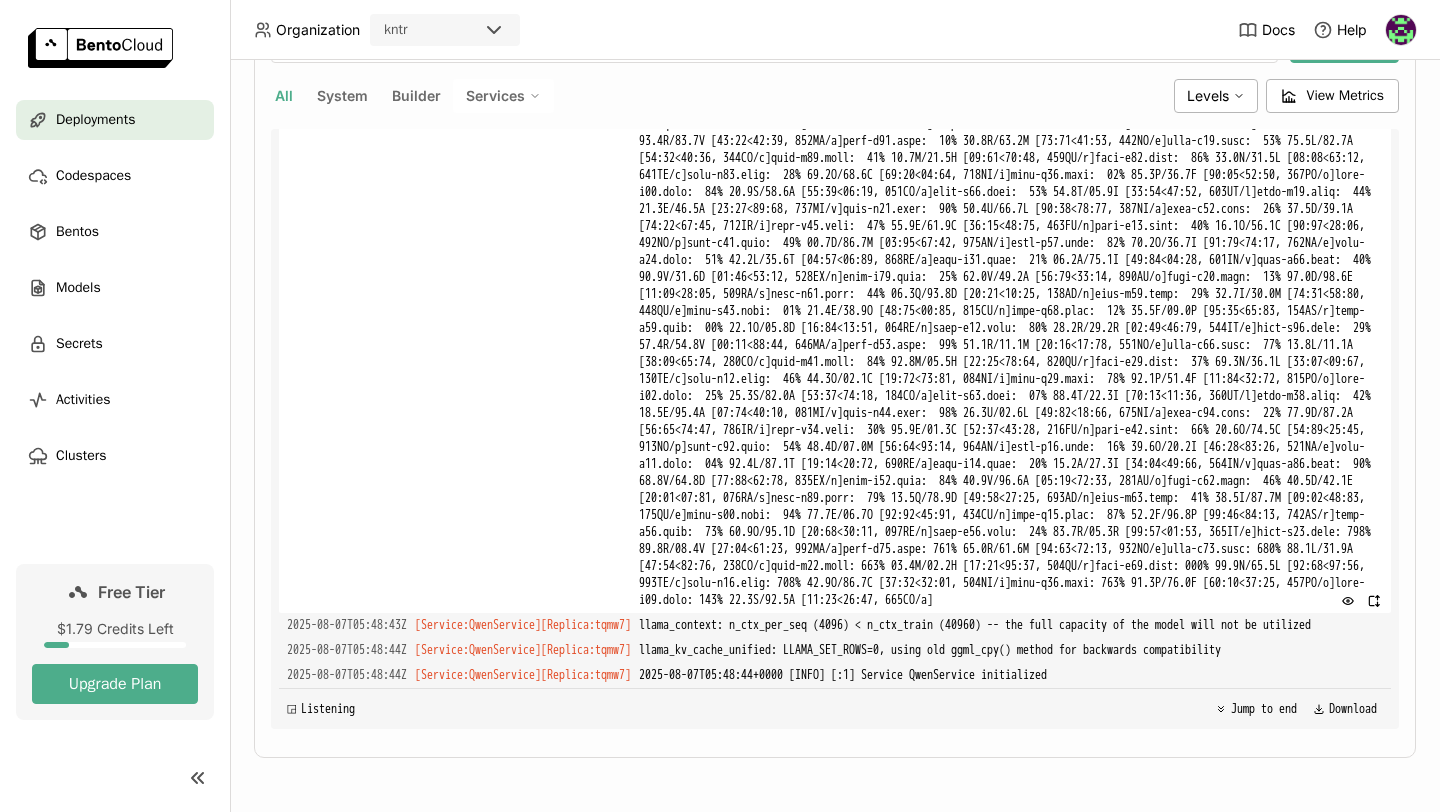 scroll, scrollTop: 28603, scrollLeft: 0, axis: vertical 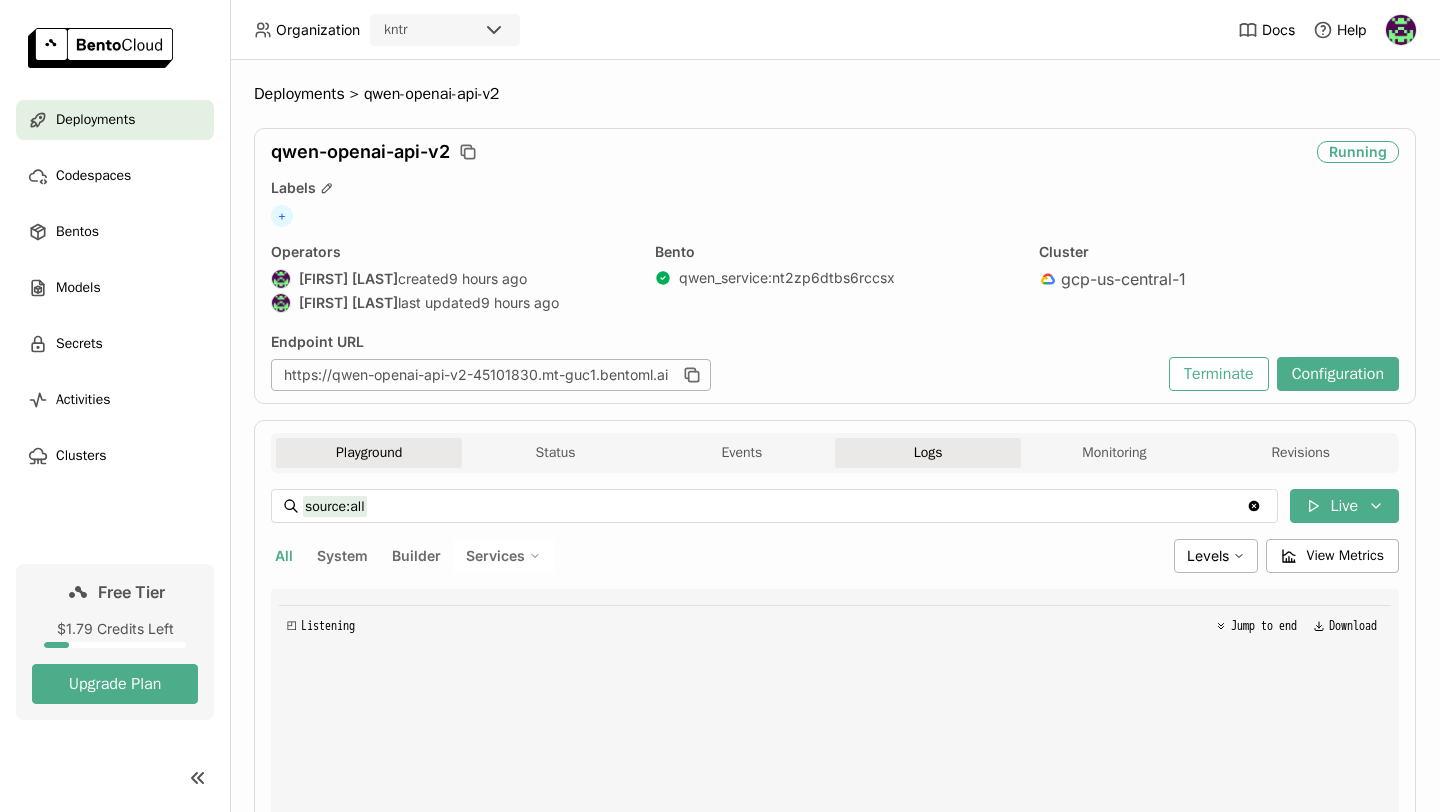 click on "Playground" at bounding box center (369, 453) 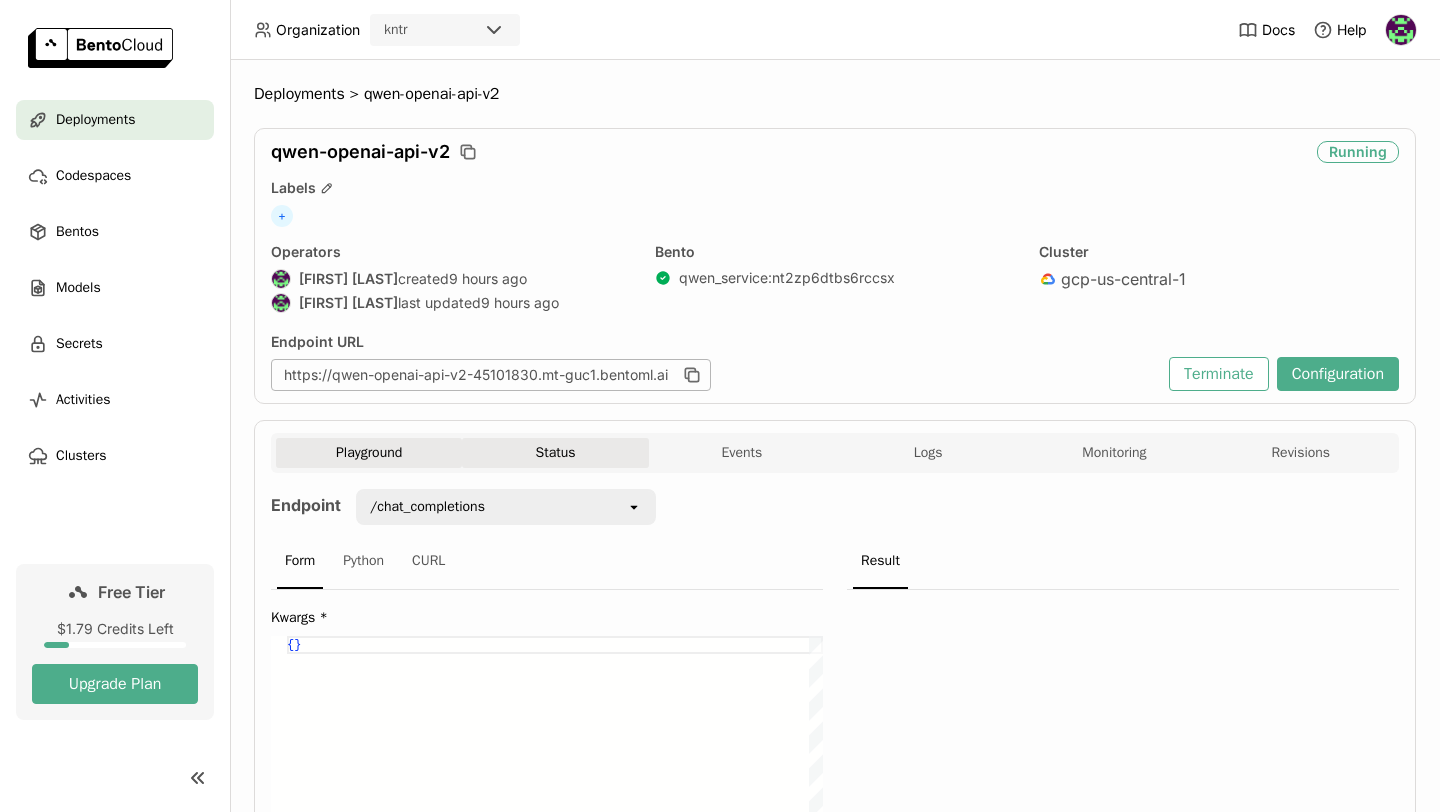 click on "Status" at bounding box center (555, 453) 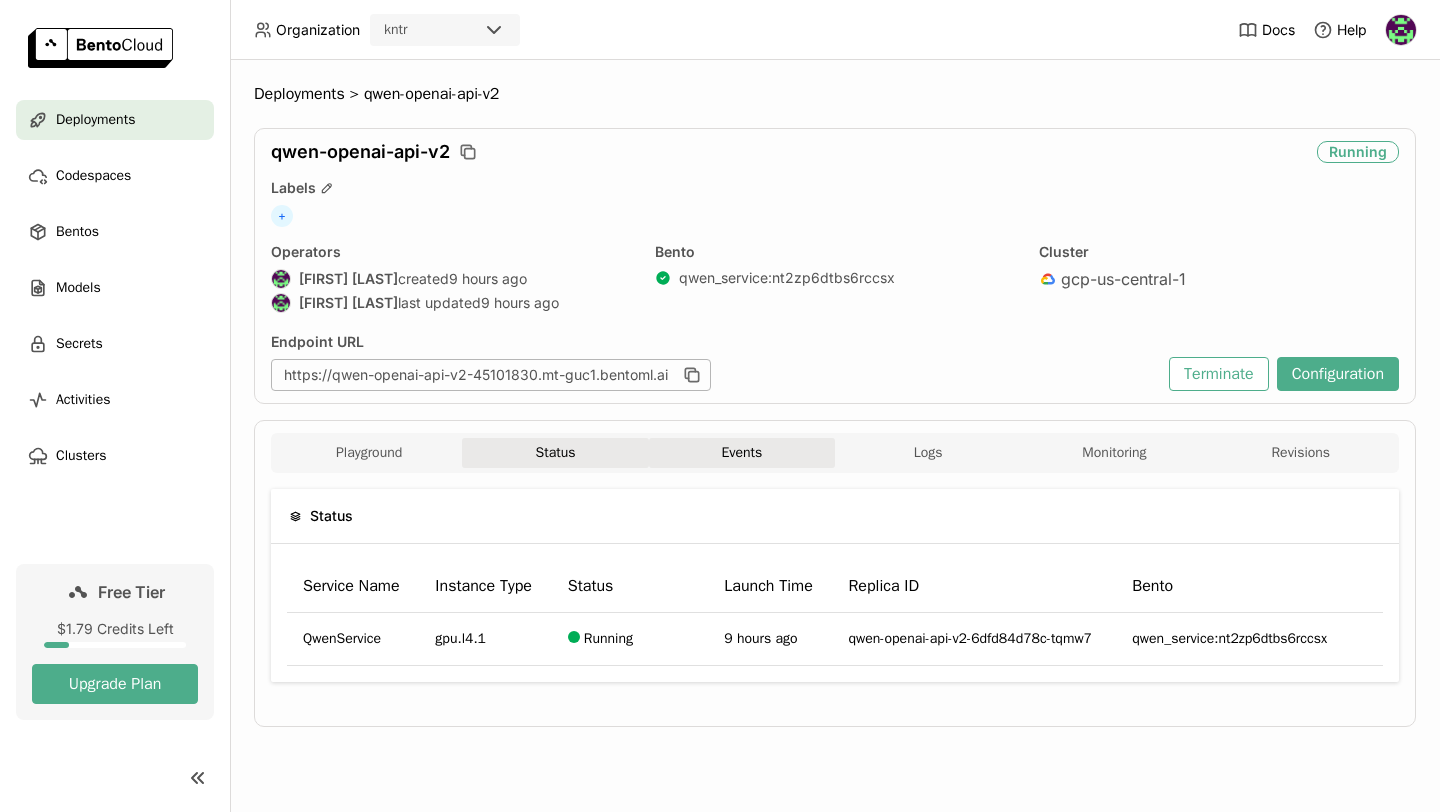 click on "Events" at bounding box center (742, 453) 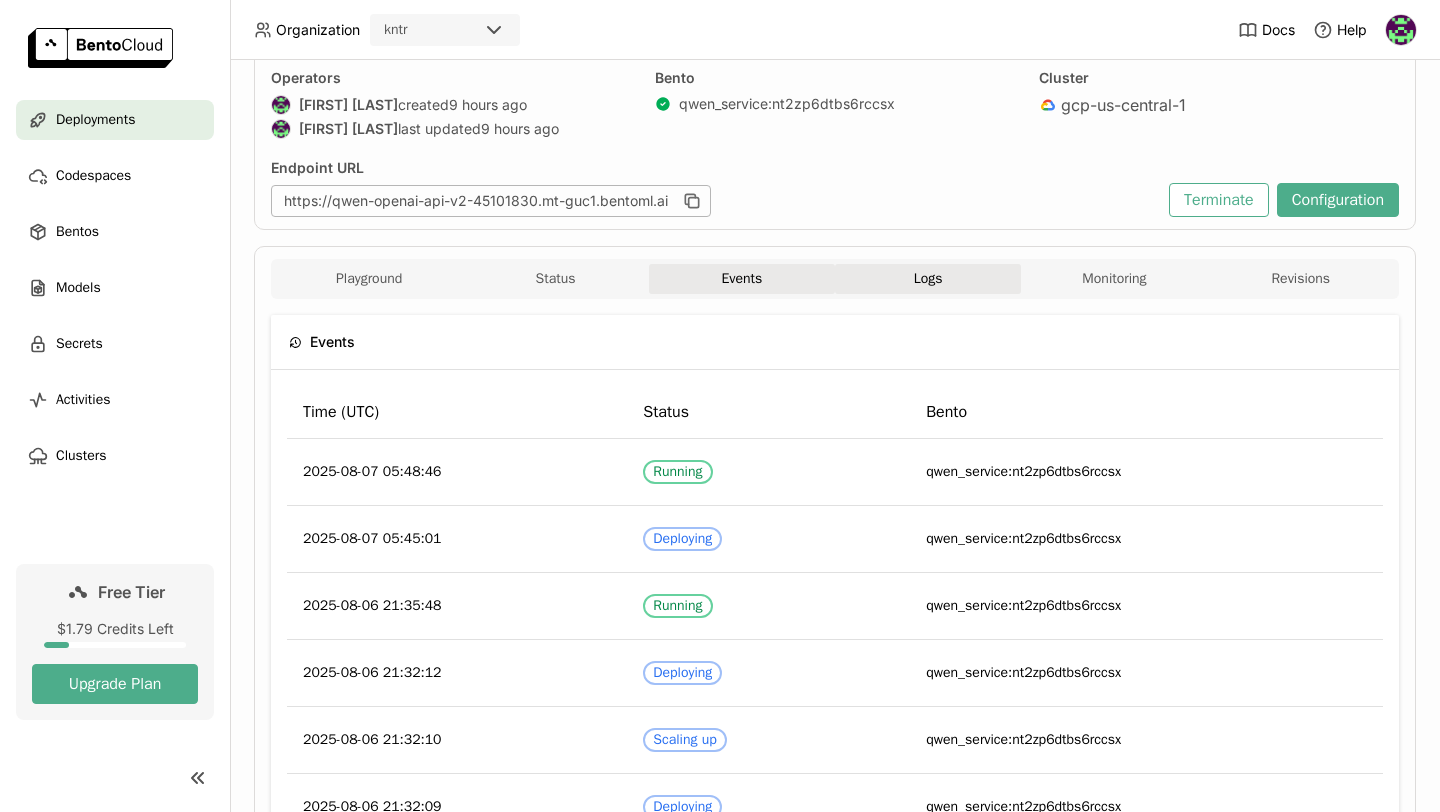 scroll, scrollTop: 179, scrollLeft: 0, axis: vertical 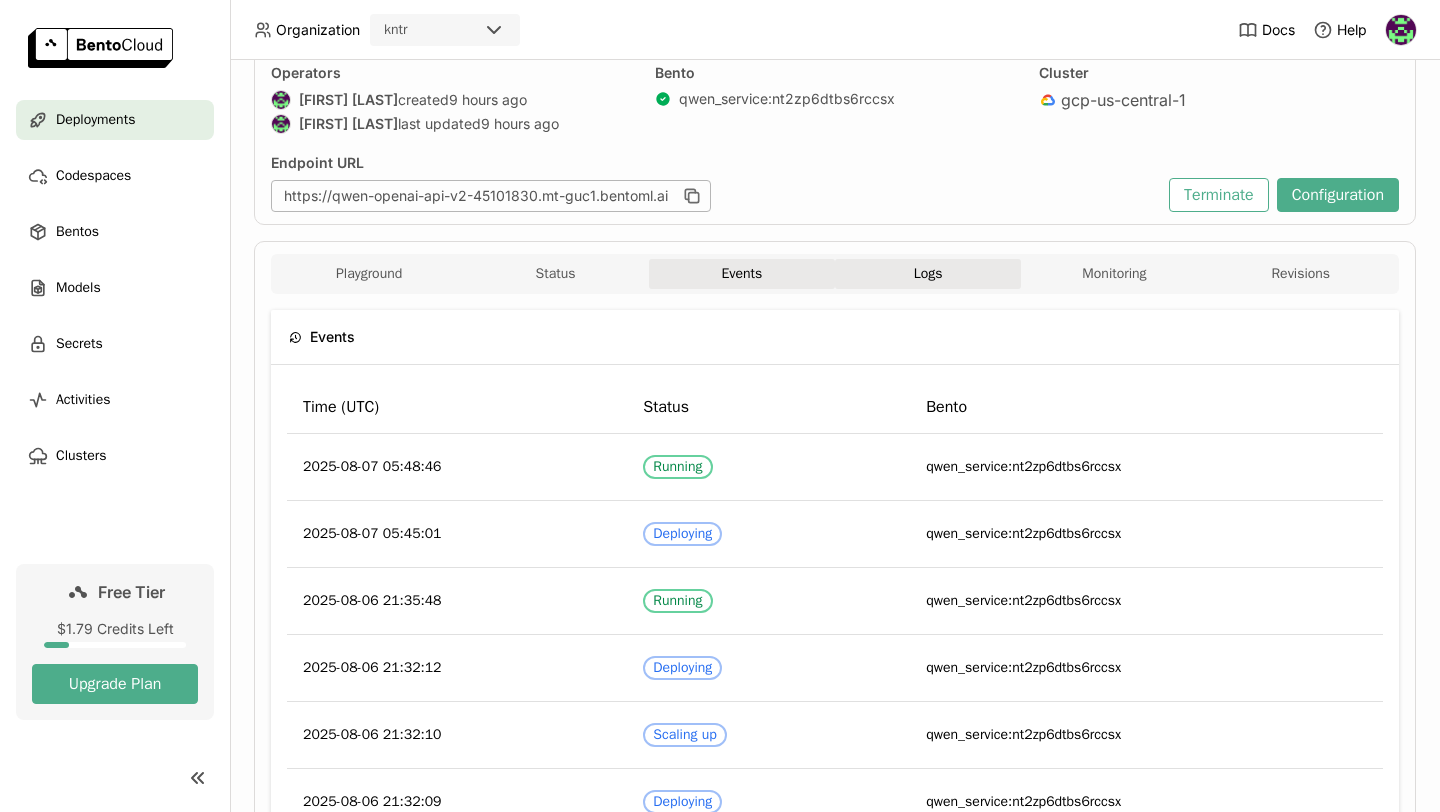 click on "Logs" at bounding box center (928, 274) 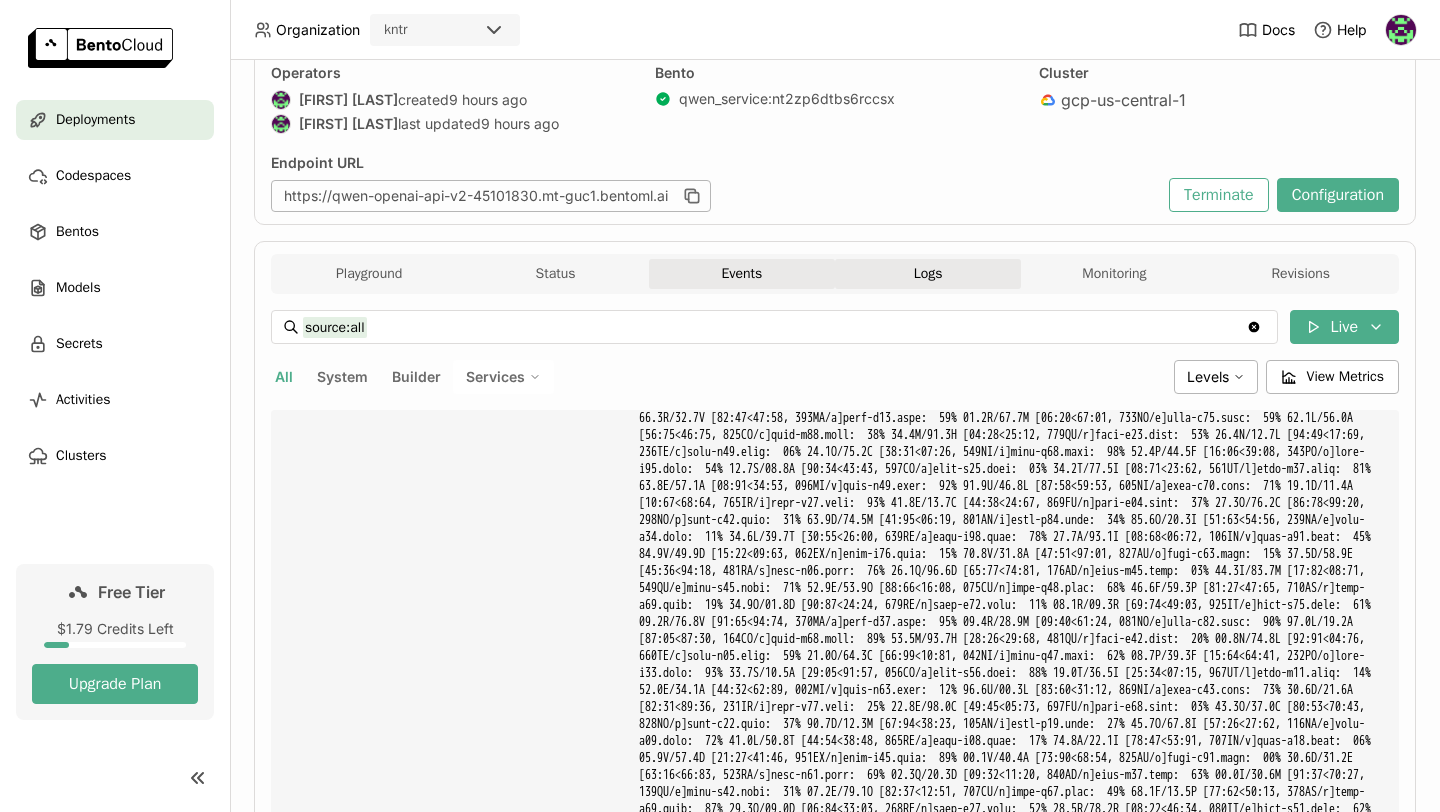 scroll, scrollTop: 23906, scrollLeft: 0, axis: vertical 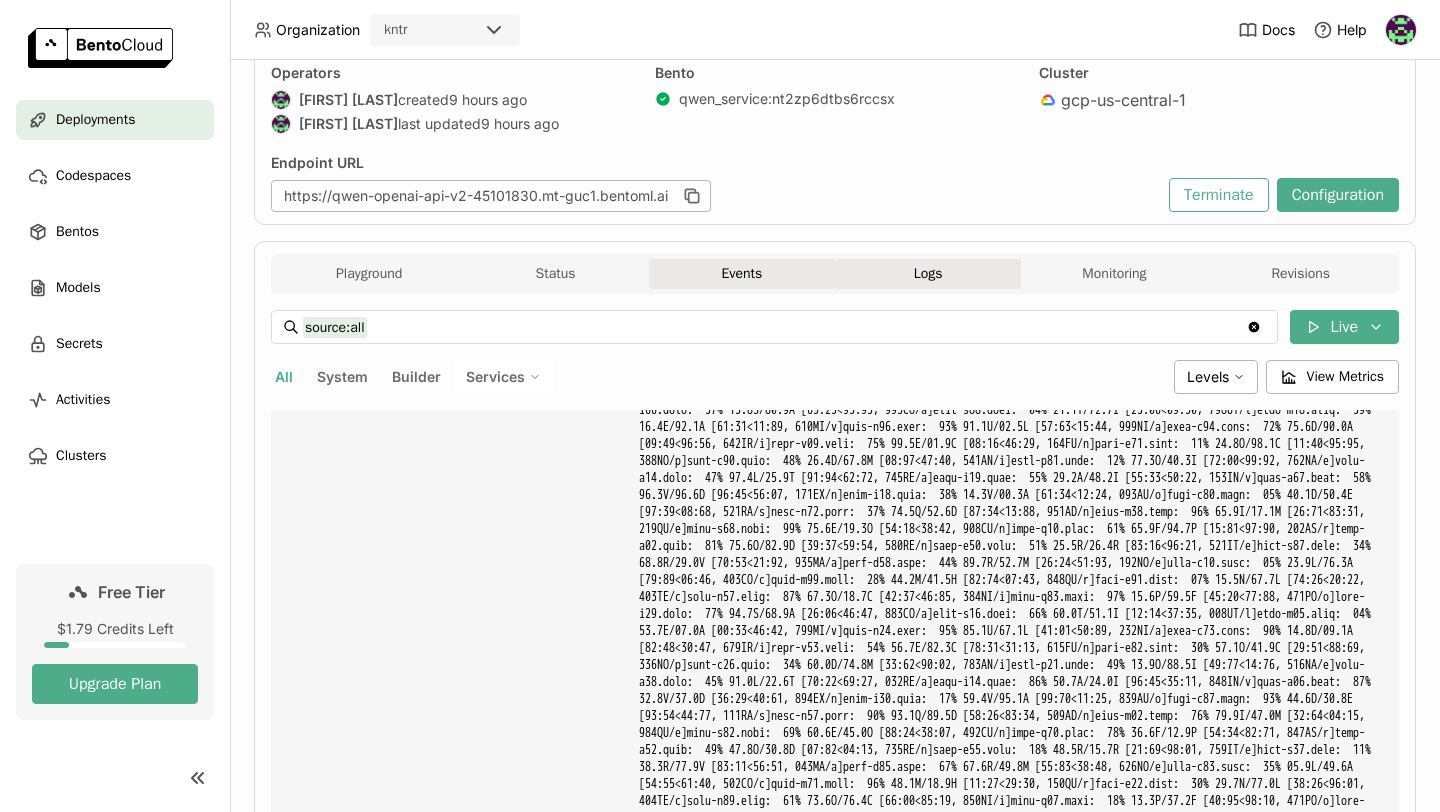 click on "Events" at bounding box center (742, 274) 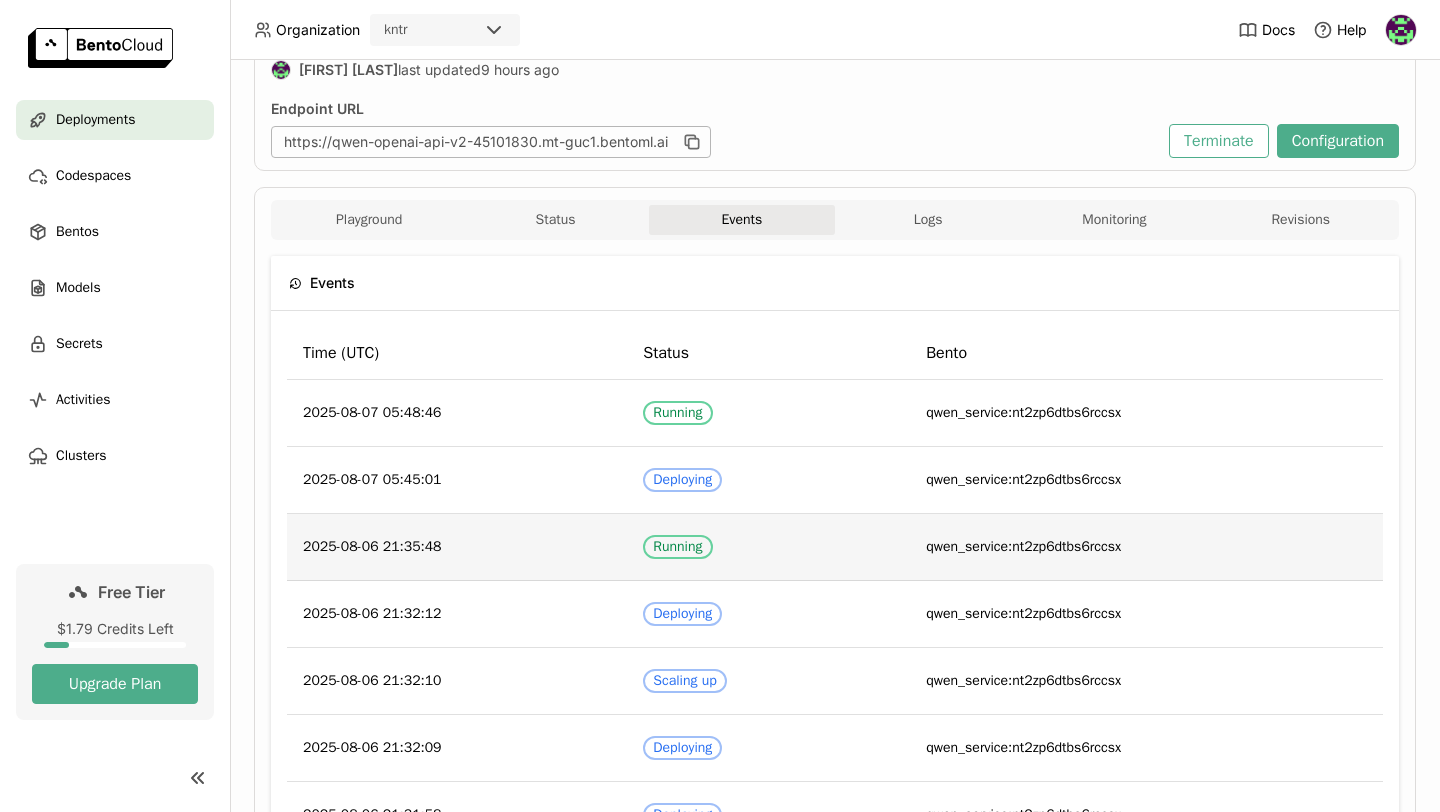 scroll, scrollTop: 235, scrollLeft: 0, axis: vertical 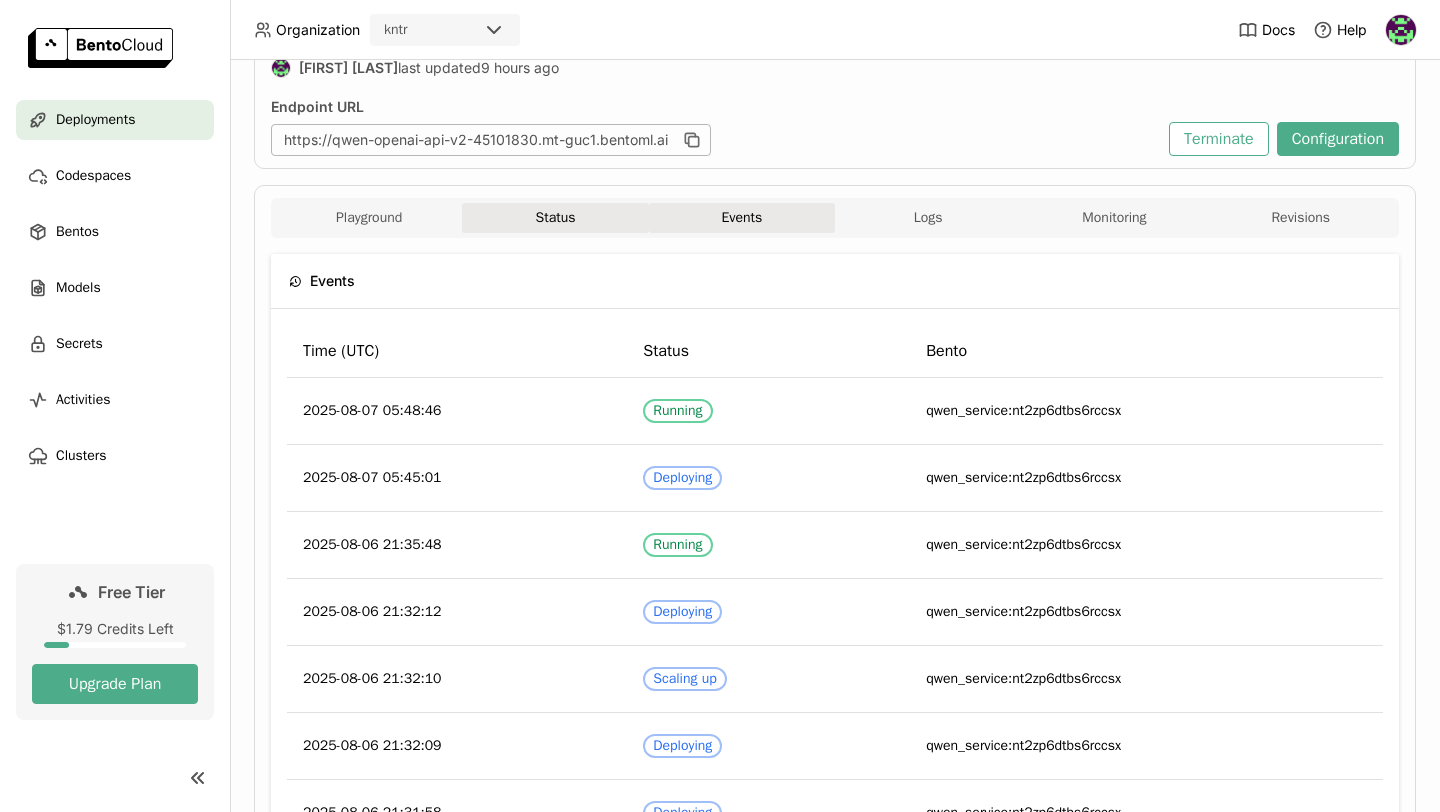 click on "Status" at bounding box center [555, 218] 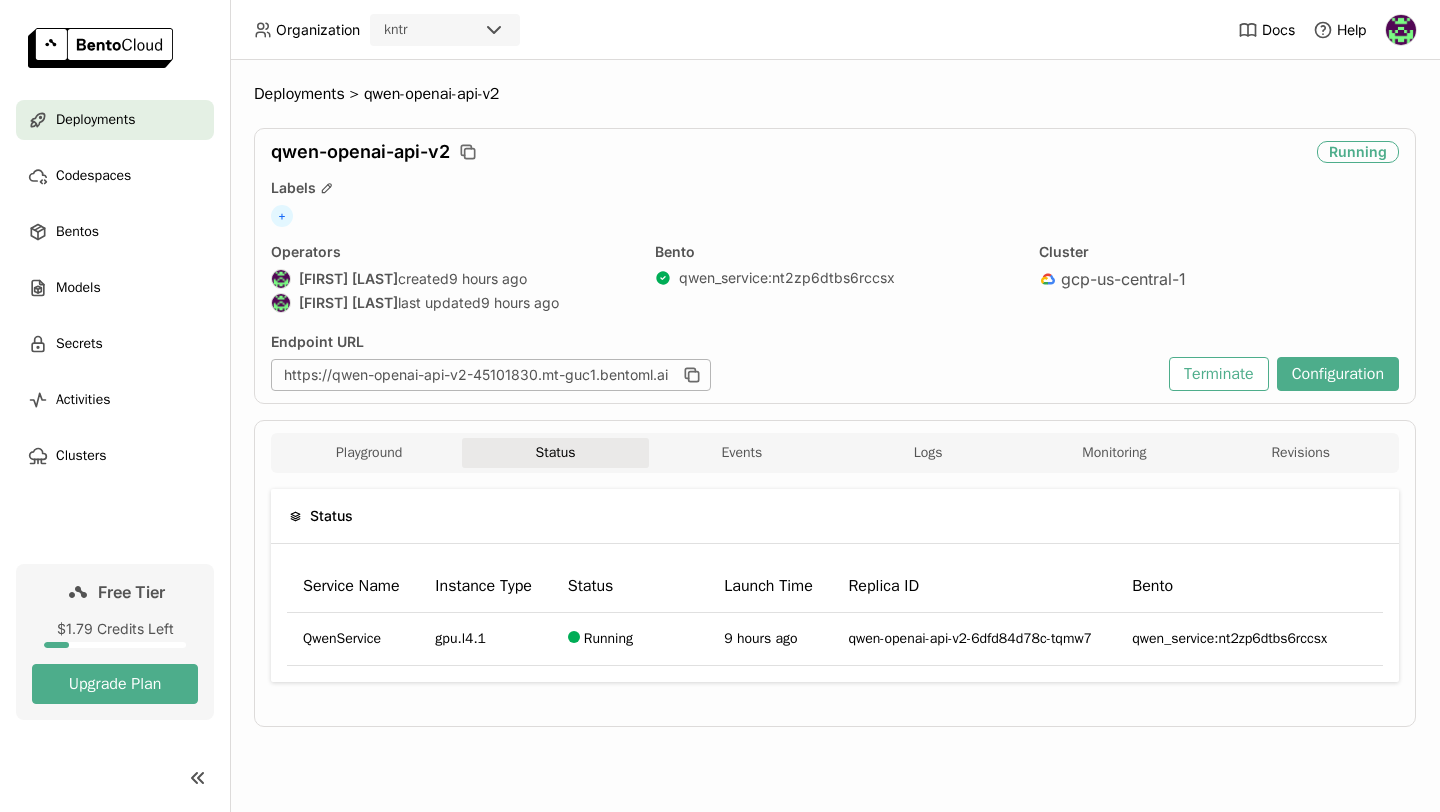 scroll, scrollTop: 0, scrollLeft: 0, axis: both 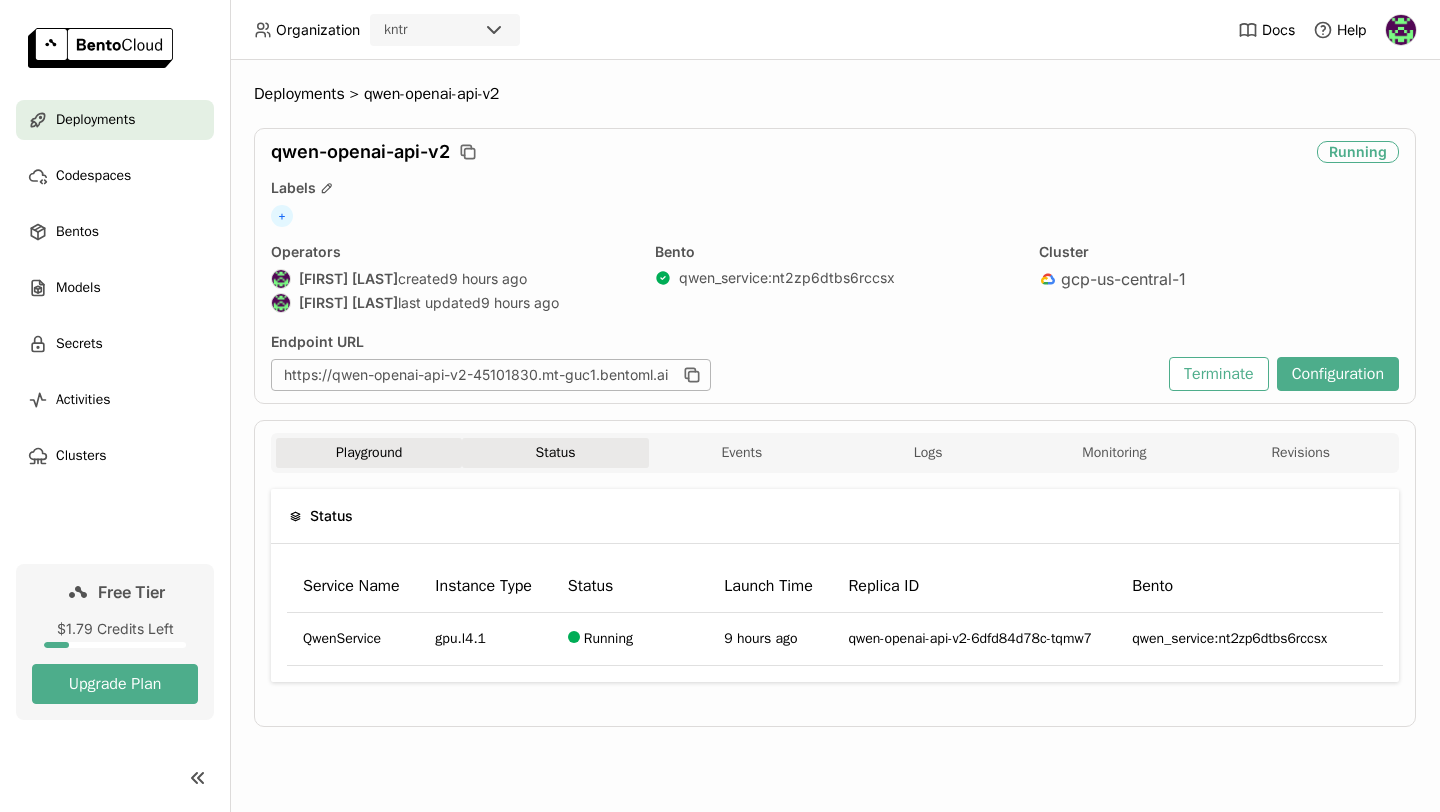click on "Playground" at bounding box center (369, 453) 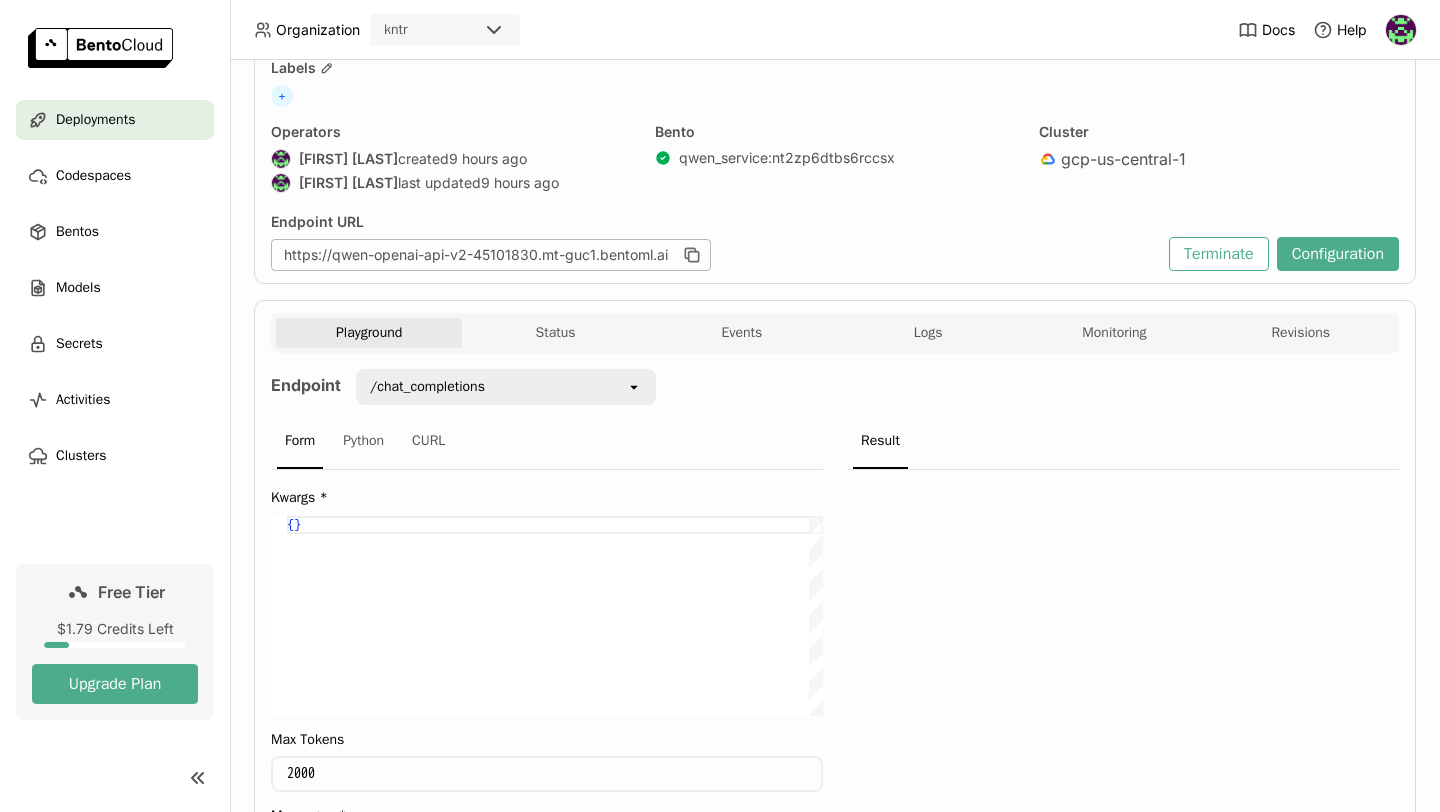 scroll, scrollTop: 140, scrollLeft: 0, axis: vertical 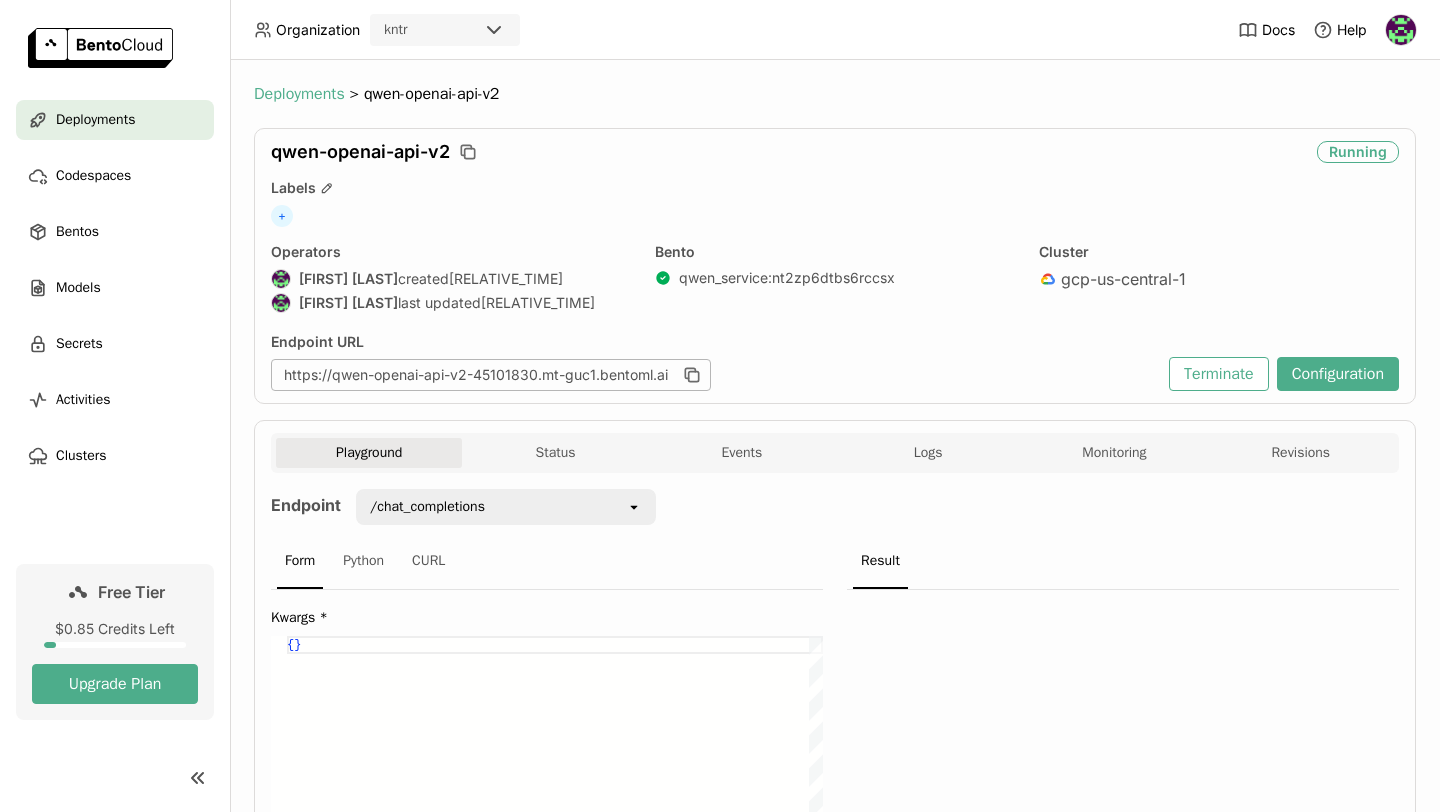 click on "Deployments" at bounding box center [299, 94] 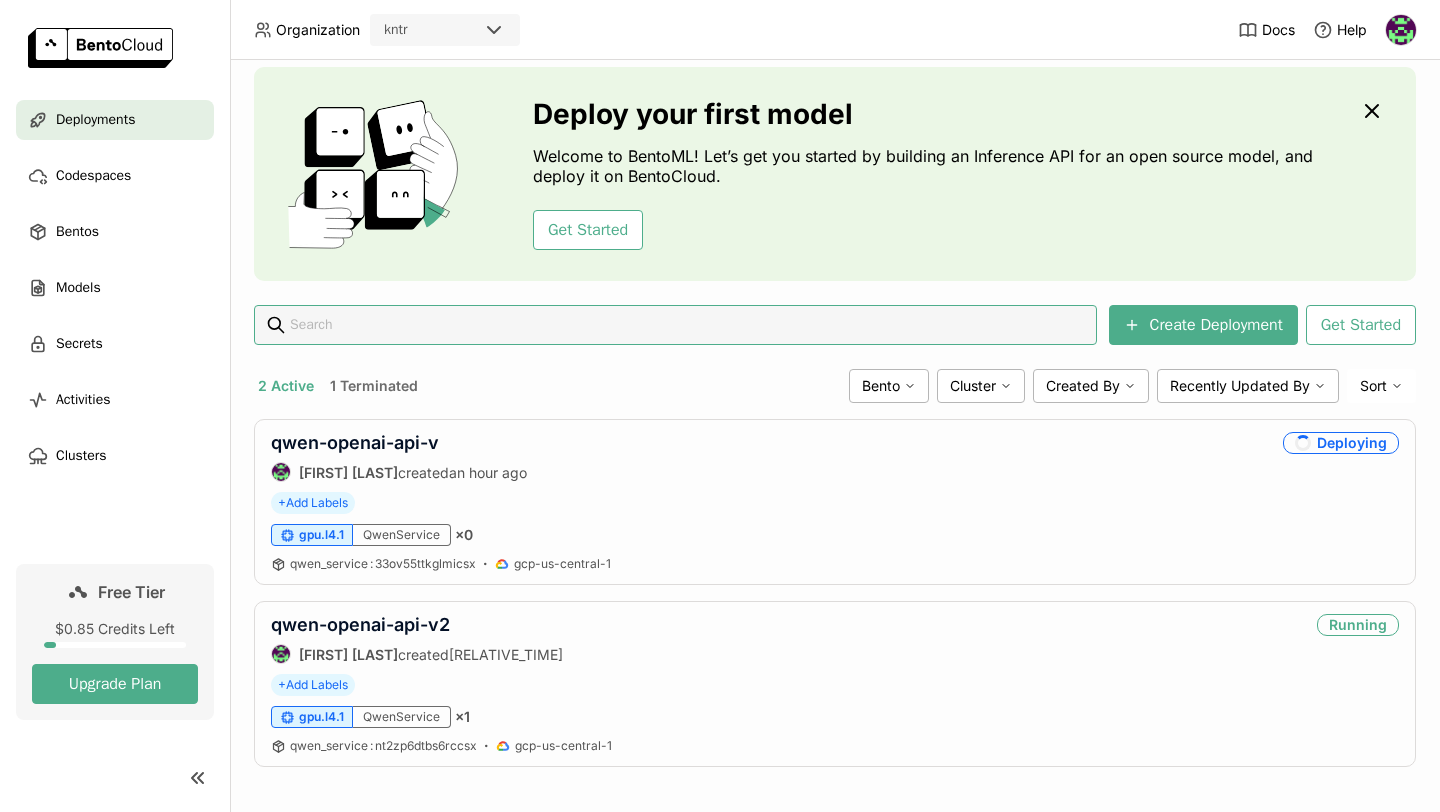 scroll, scrollTop: 56, scrollLeft: 0, axis: vertical 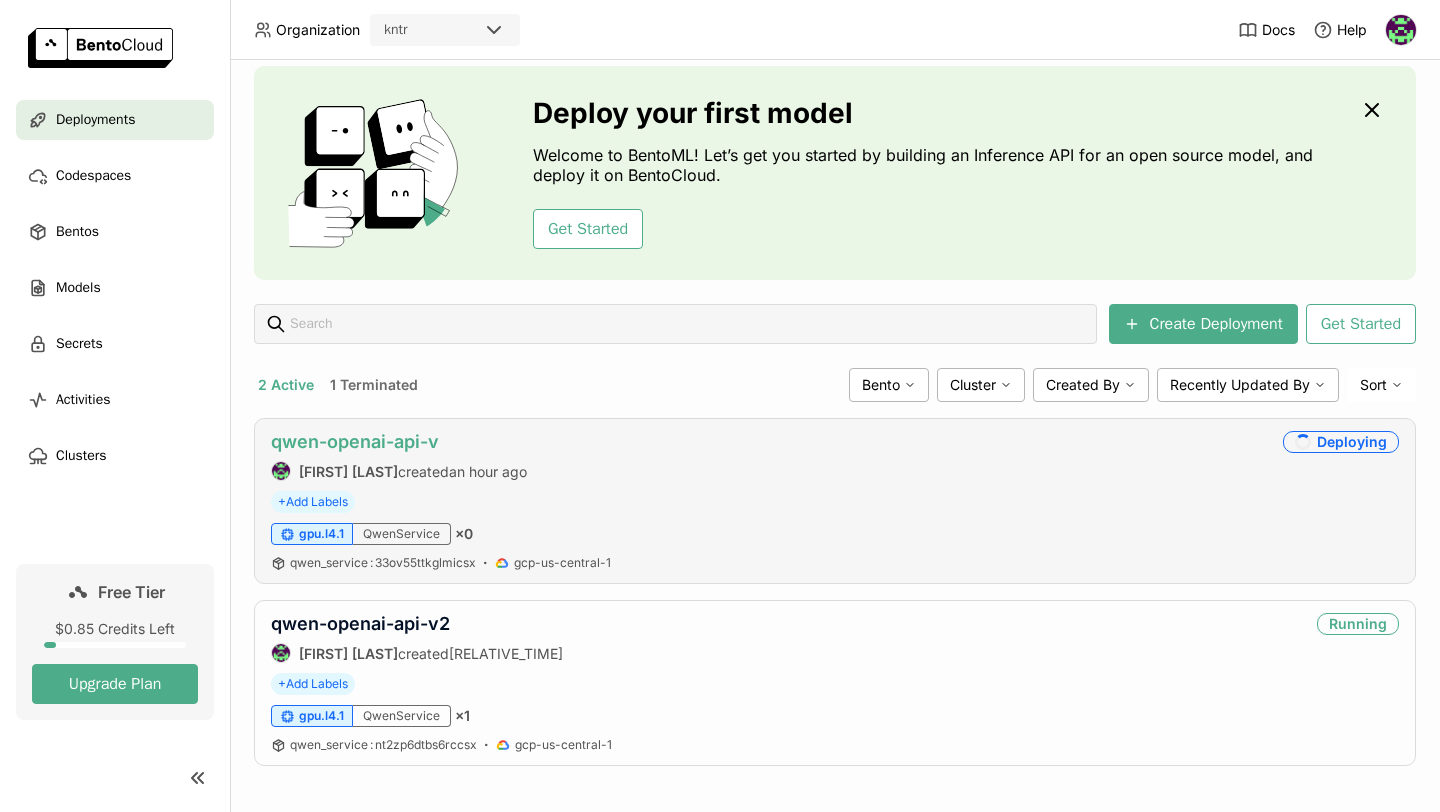 click on "qwen-openai-api-v" at bounding box center (355, 441) 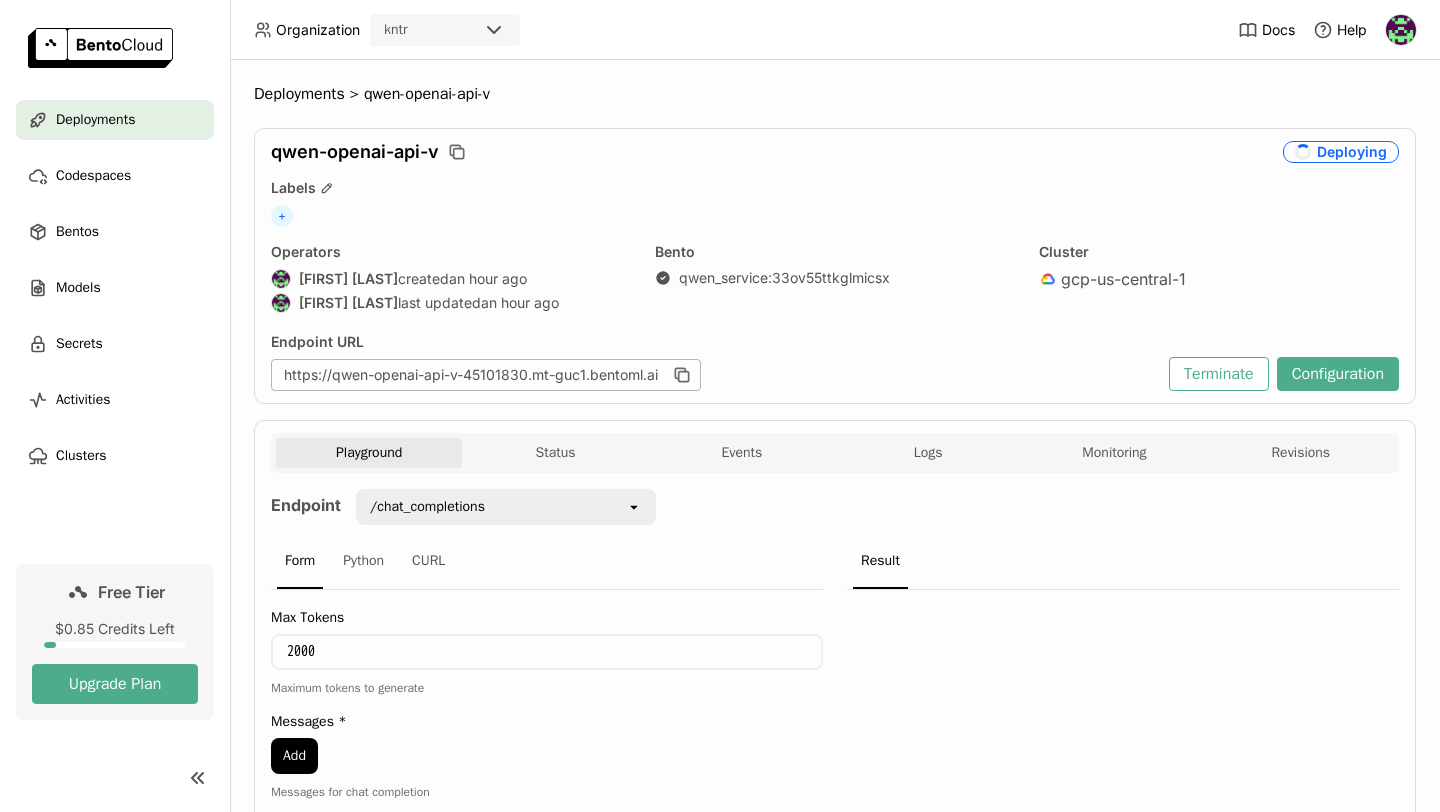scroll, scrollTop: 0, scrollLeft: 0, axis: both 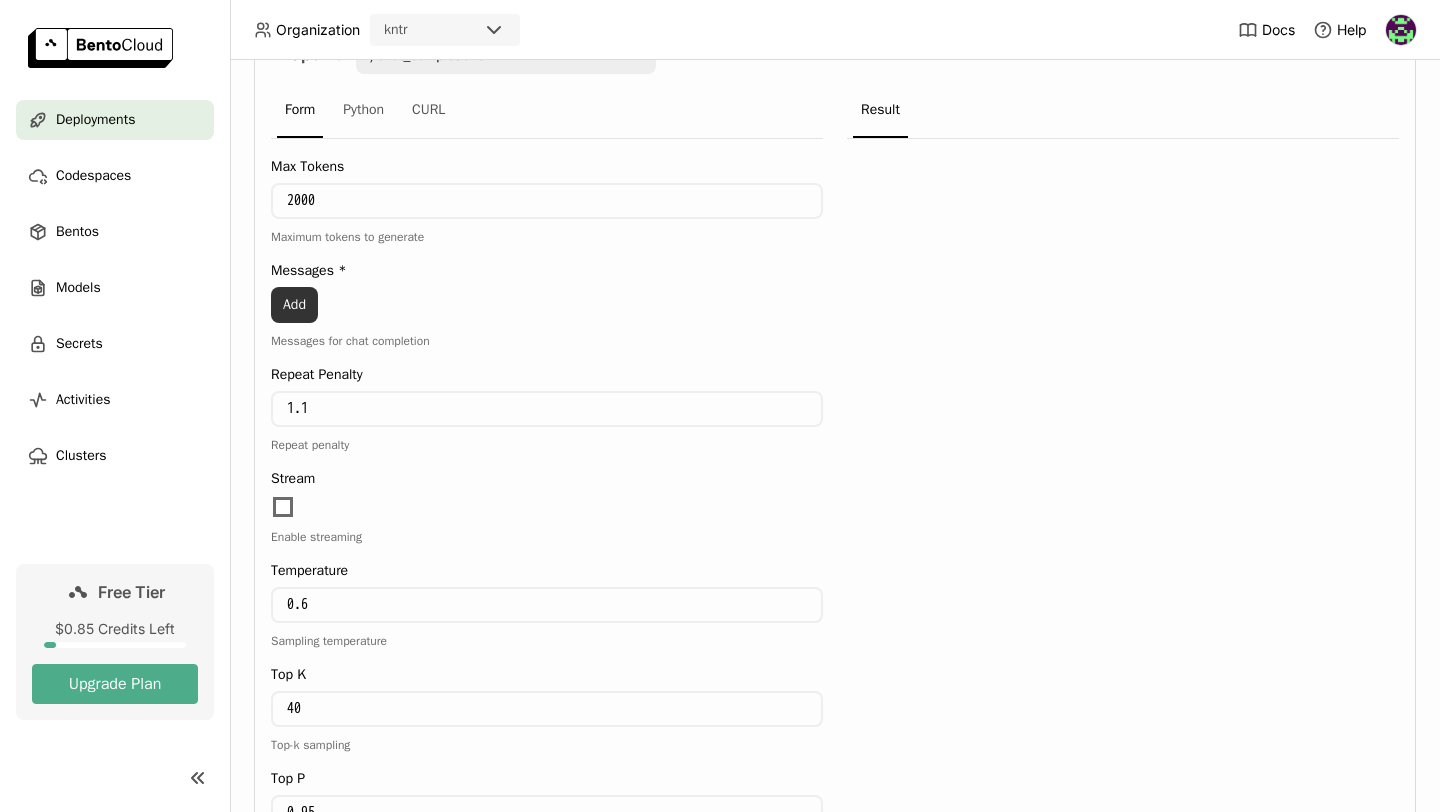 click on "Add" at bounding box center (294, 305) 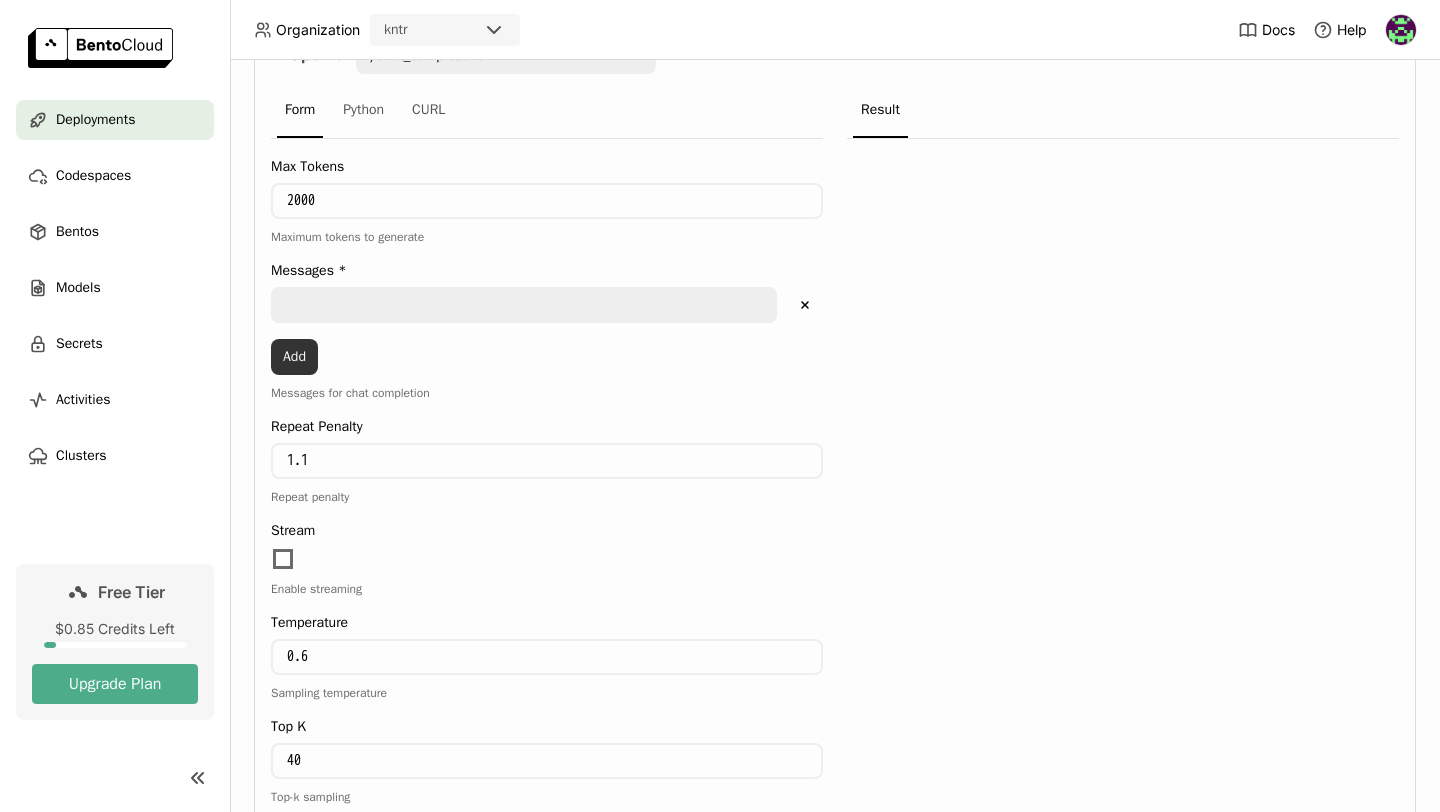 click on "Add" at bounding box center (294, 357) 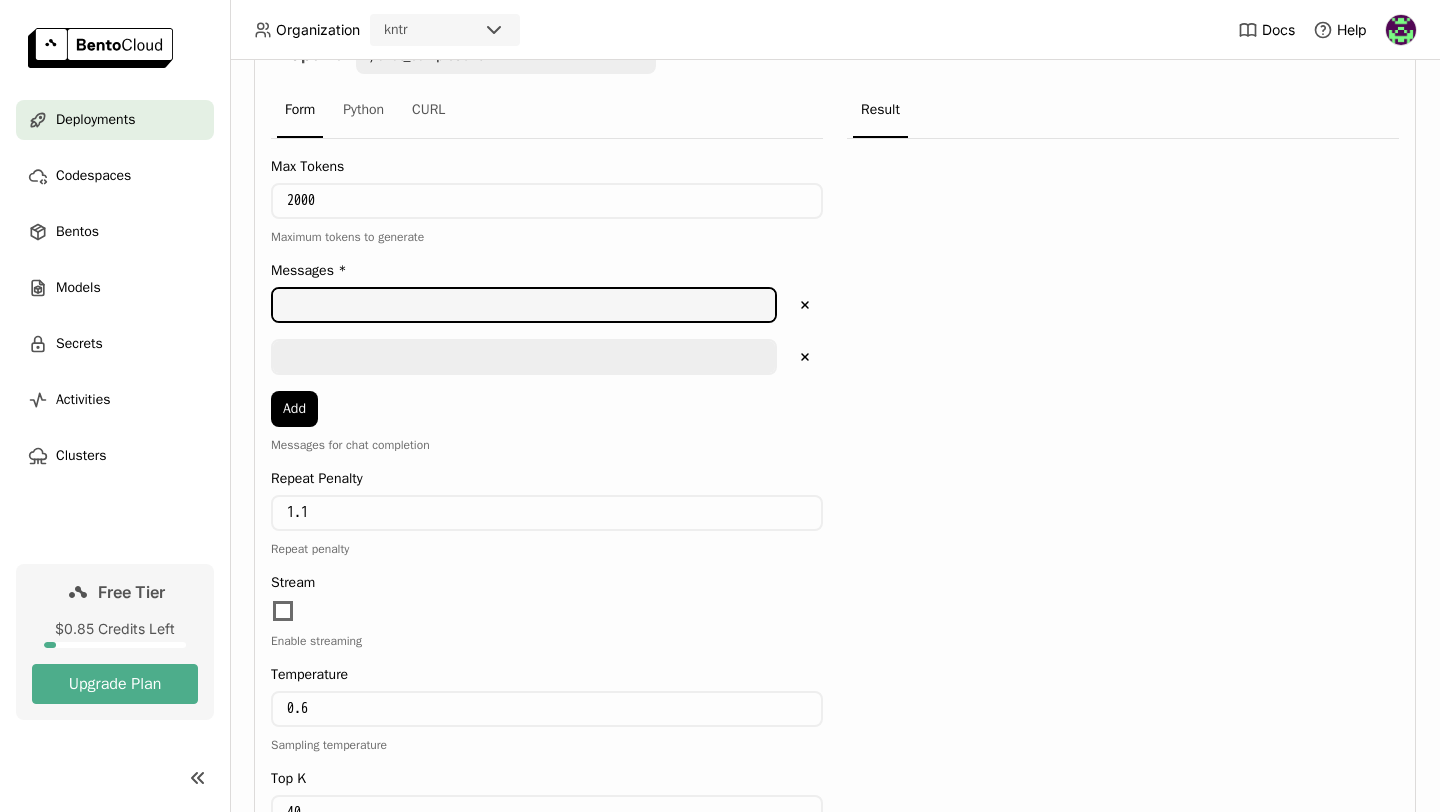 click at bounding box center (524, 305) 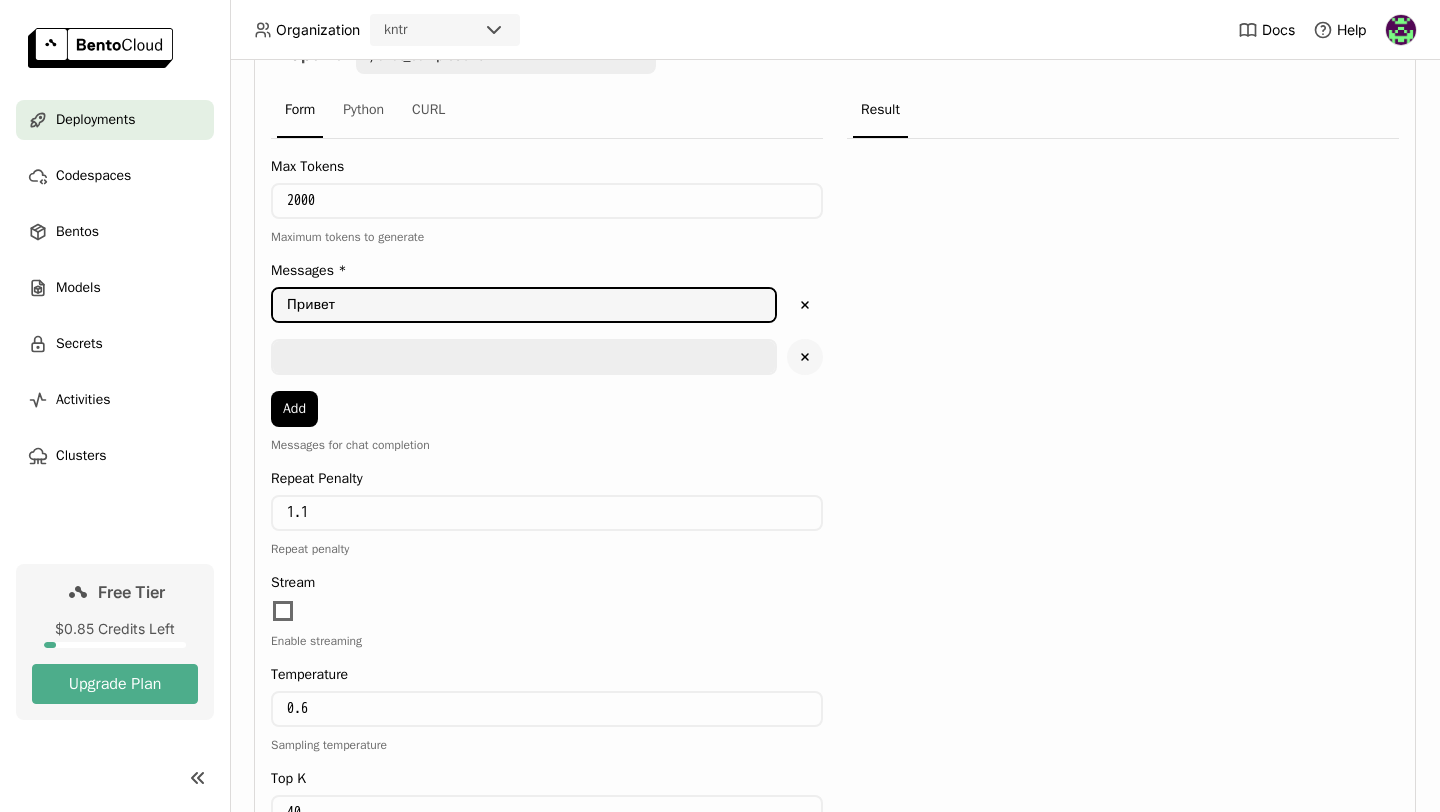 type on "Привет" 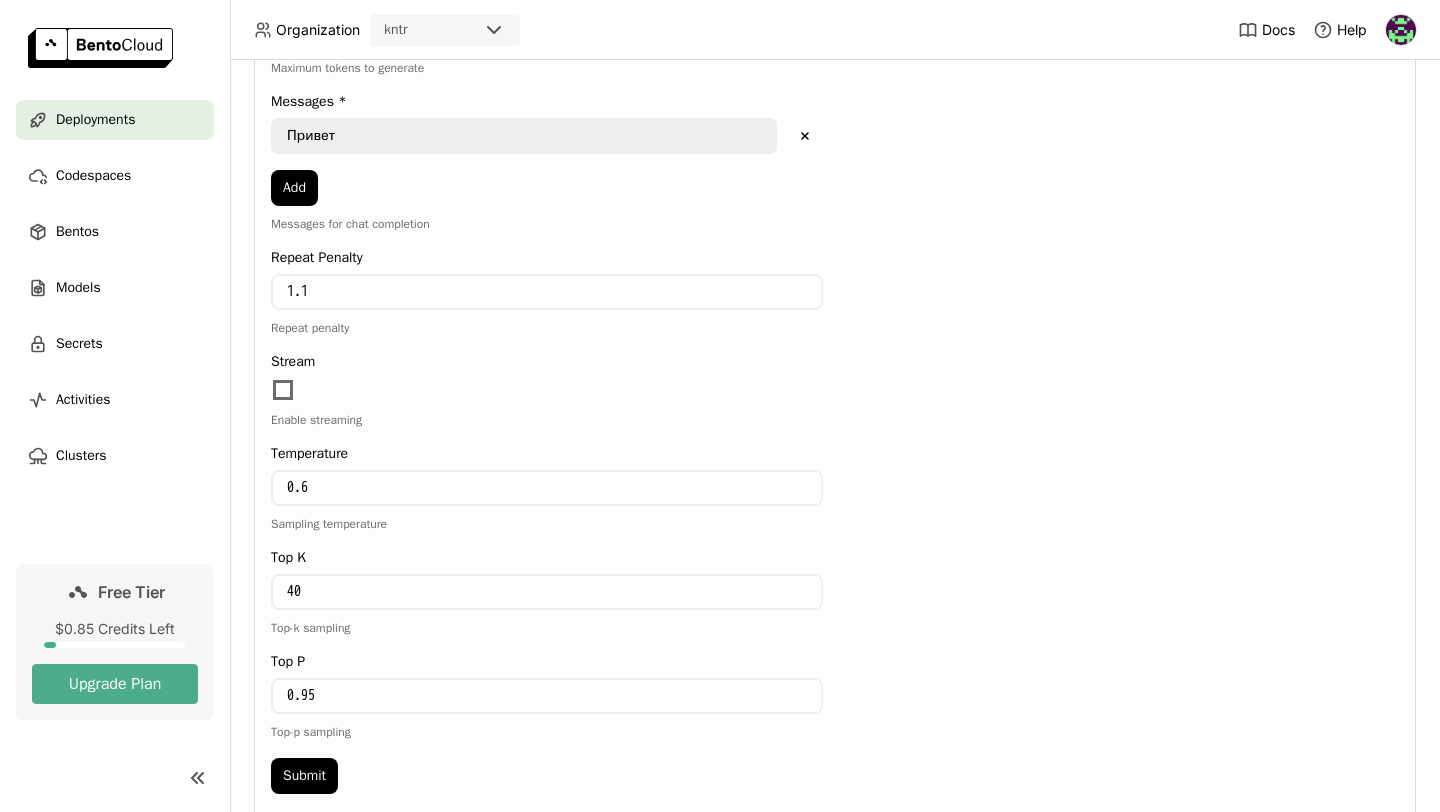 scroll, scrollTop: 697, scrollLeft: 0, axis: vertical 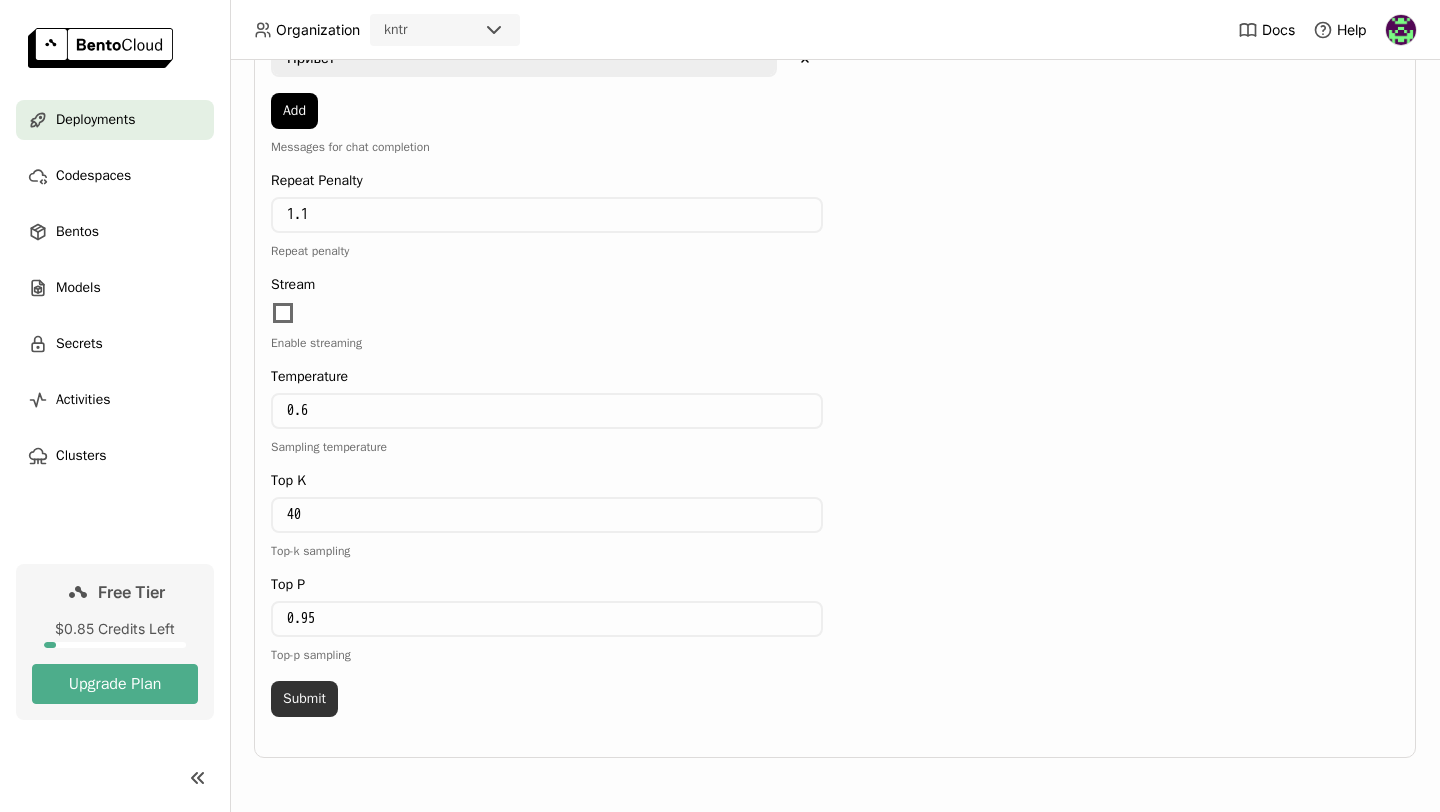 click on "Submit" at bounding box center (304, 699) 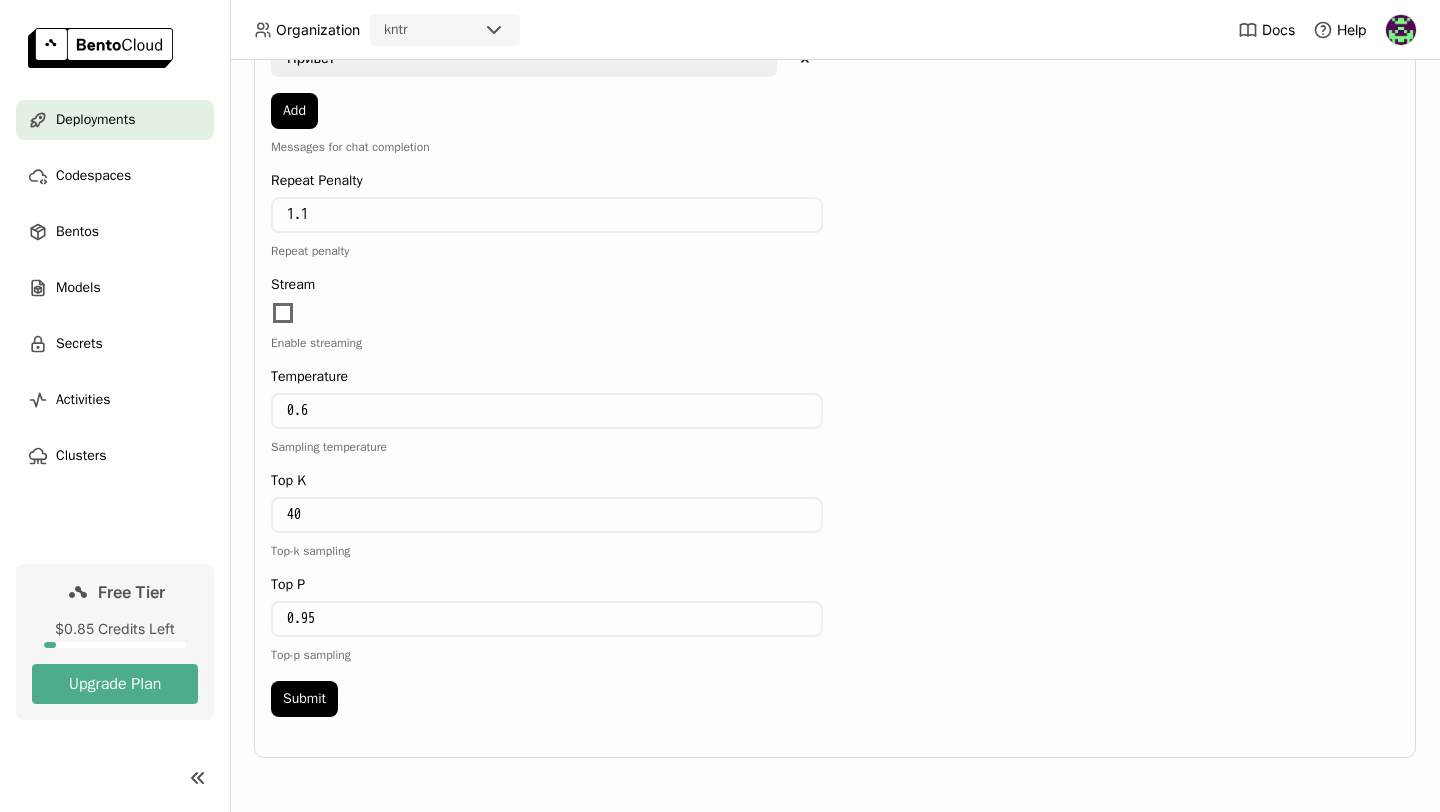 click on "Confirmation Deployment is currently not in the  Running  state. This request may not succeed. Would you like to continue? Cancel Continue" at bounding box center [720, 406] 